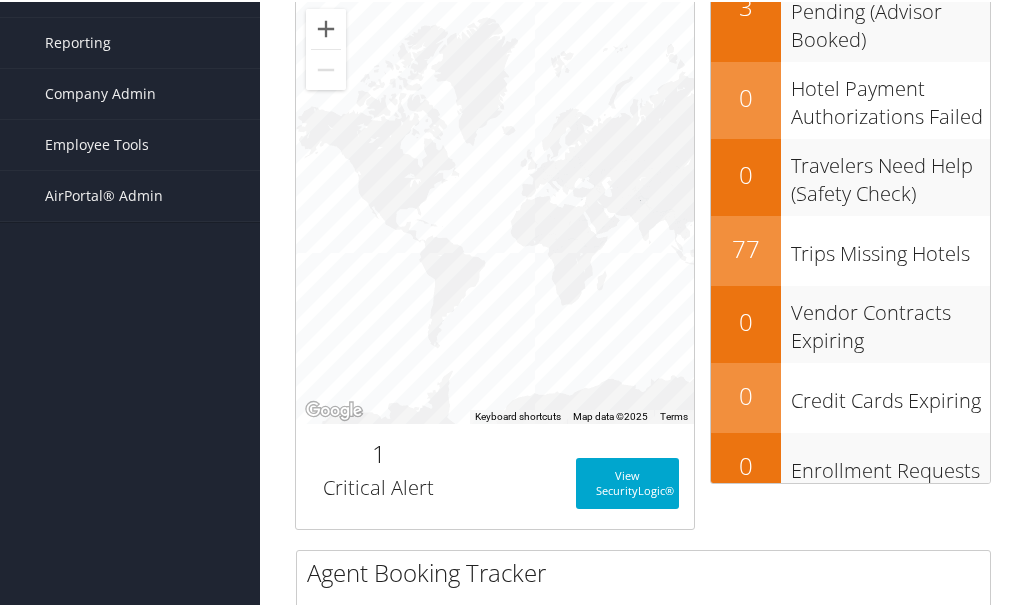 scroll, scrollTop: 300, scrollLeft: 0, axis: vertical 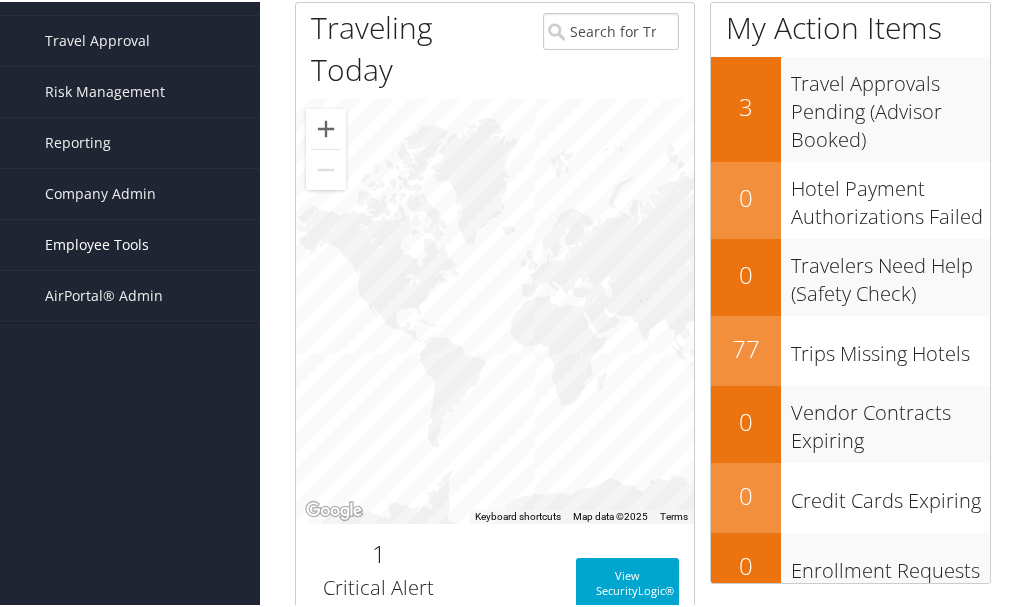 click on "Employee Tools" at bounding box center [97, 243] 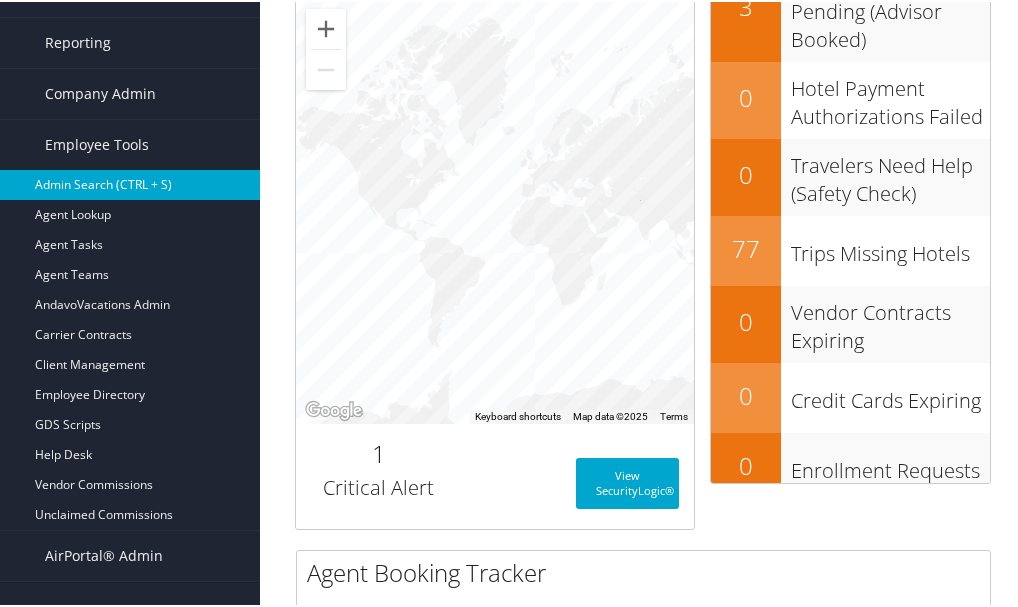 scroll, scrollTop: 500, scrollLeft: 0, axis: vertical 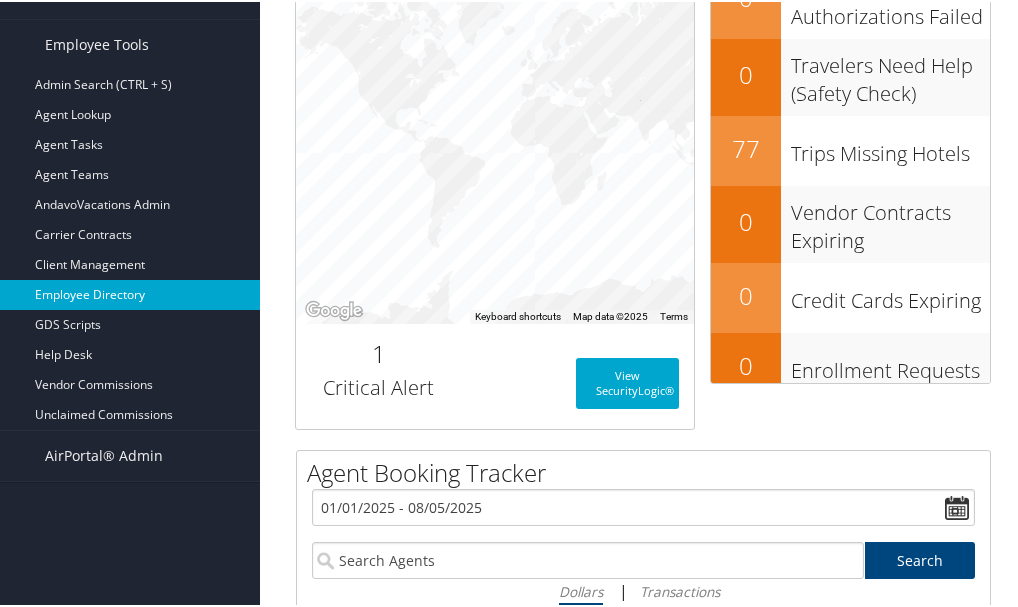 click on "Employee Directory" at bounding box center (130, 293) 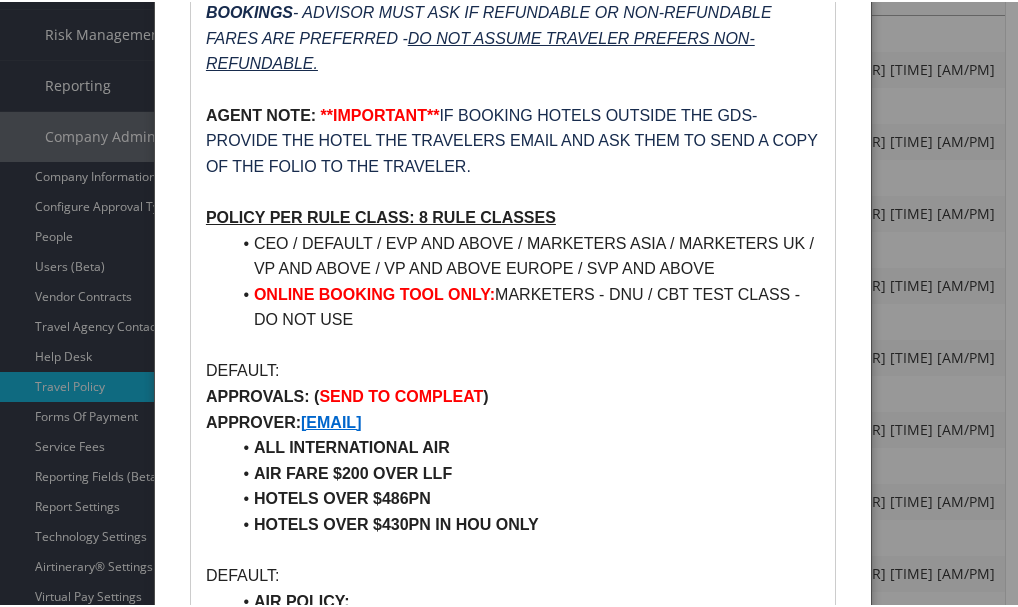 scroll, scrollTop: 300, scrollLeft: 0, axis: vertical 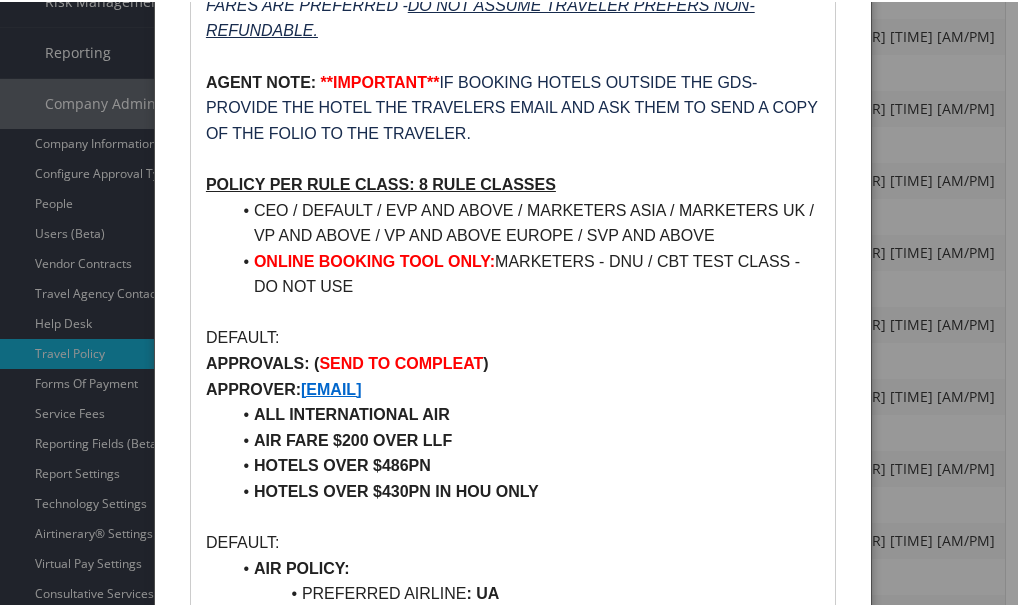 click at bounding box center (513, 303) 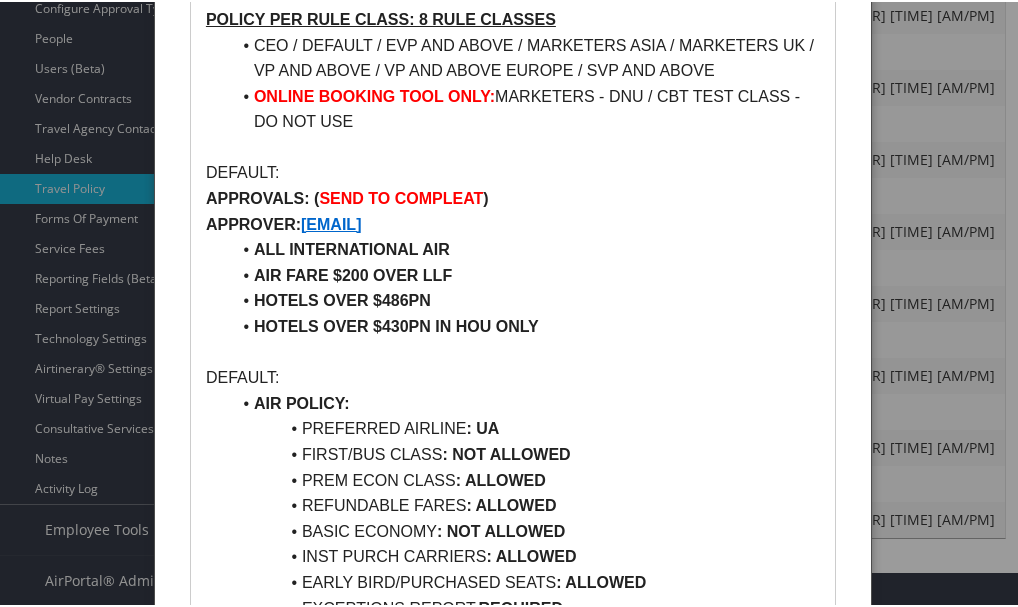 scroll, scrollTop: 500, scrollLeft: 0, axis: vertical 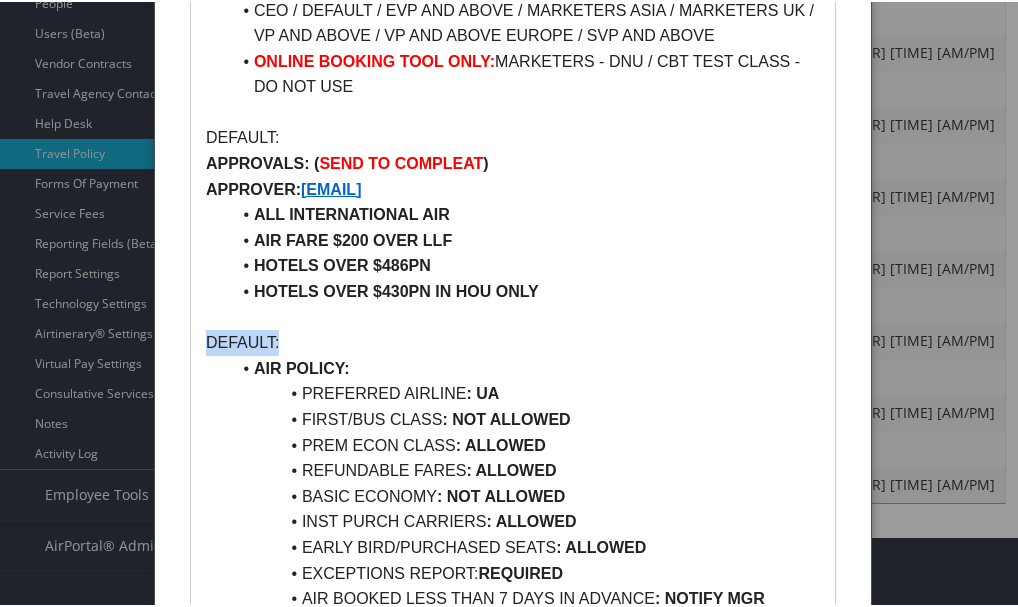 drag, startPoint x: 298, startPoint y: 338, endPoint x: 208, endPoint y: 330, distance: 90.35486 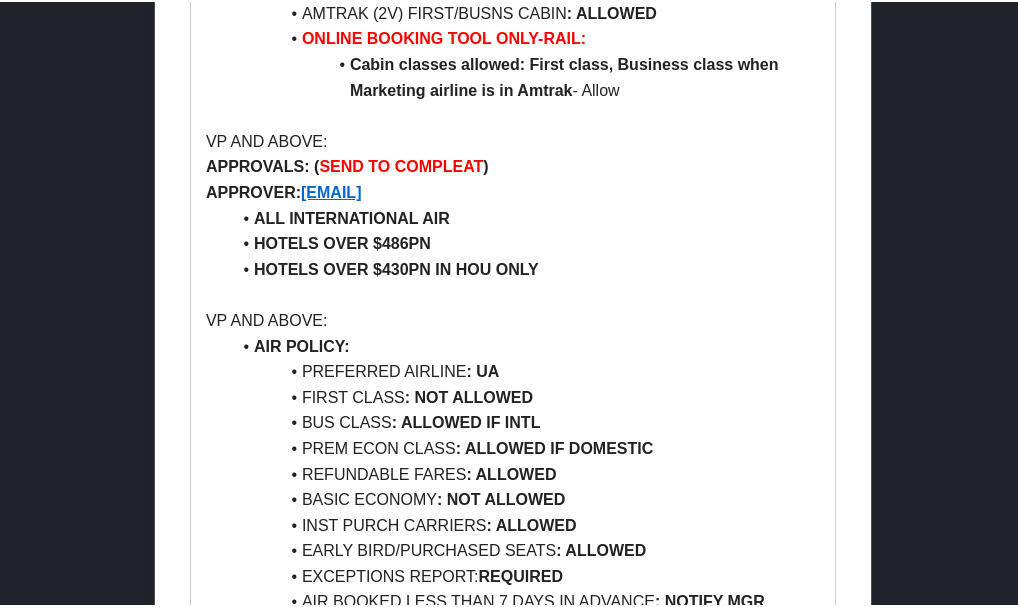 scroll, scrollTop: 2500, scrollLeft: 0, axis: vertical 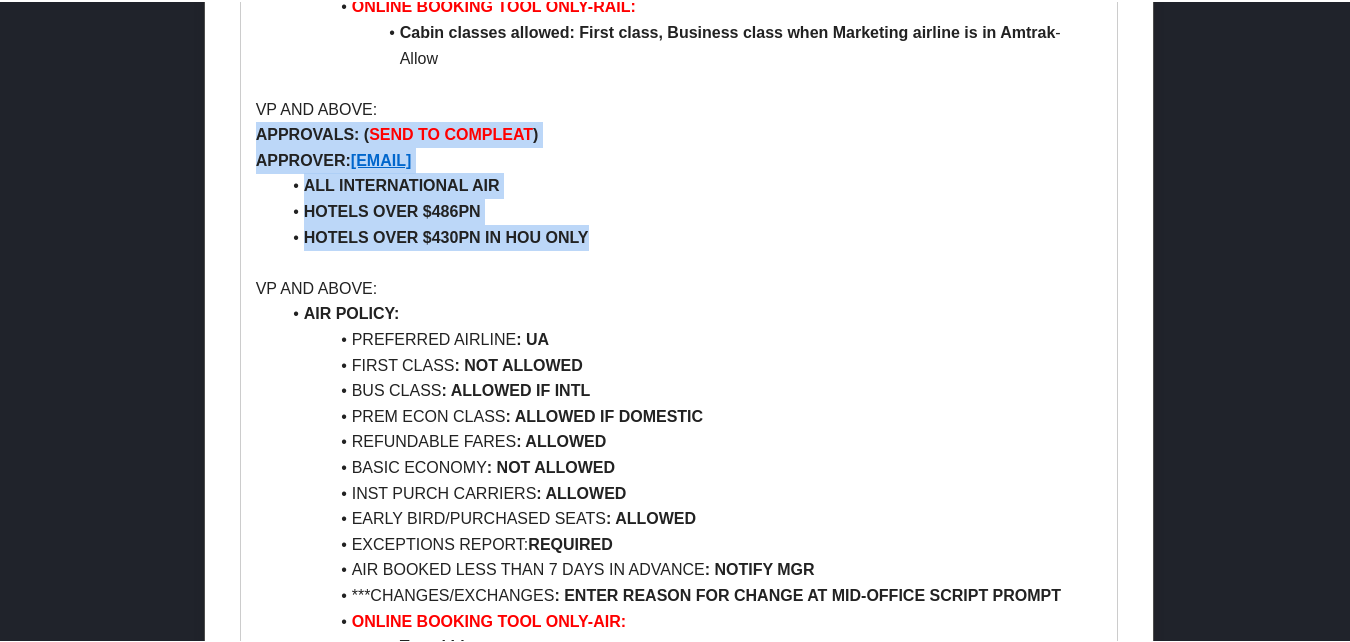 drag, startPoint x: 255, startPoint y: 156, endPoint x: 609, endPoint y: 261, distance: 369.24384 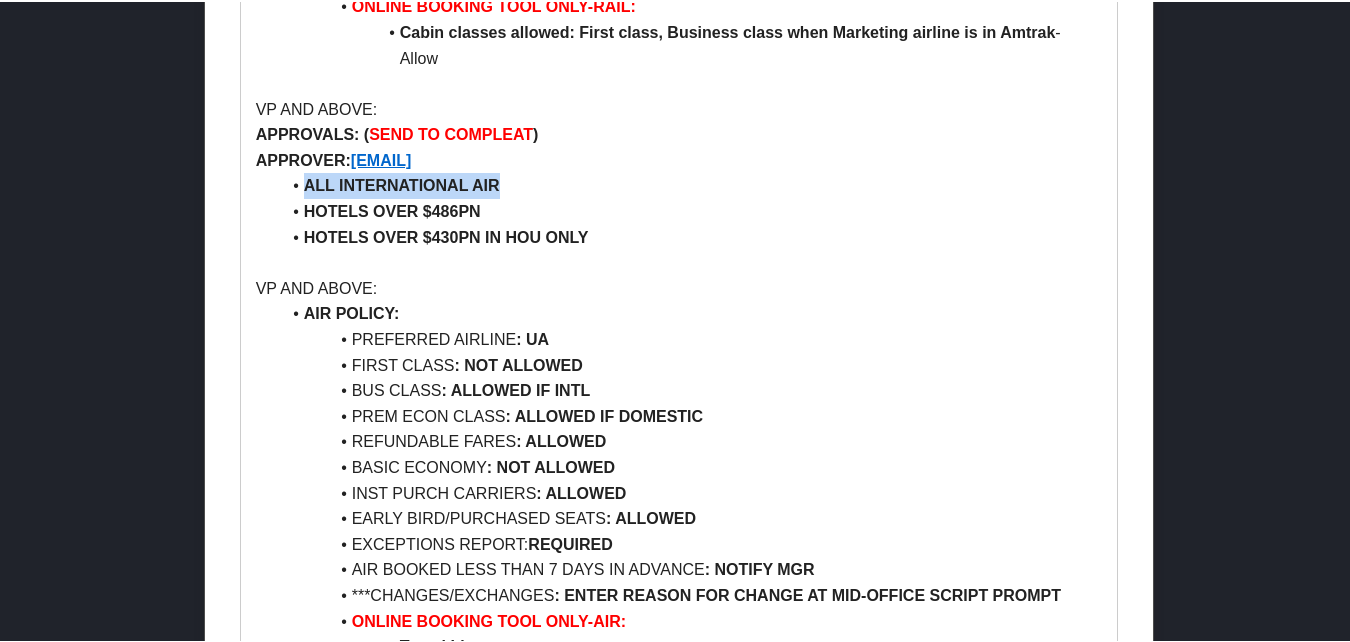drag, startPoint x: 562, startPoint y: 209, endPoint x: 264, endPoint y: 210, distance: 298.00168 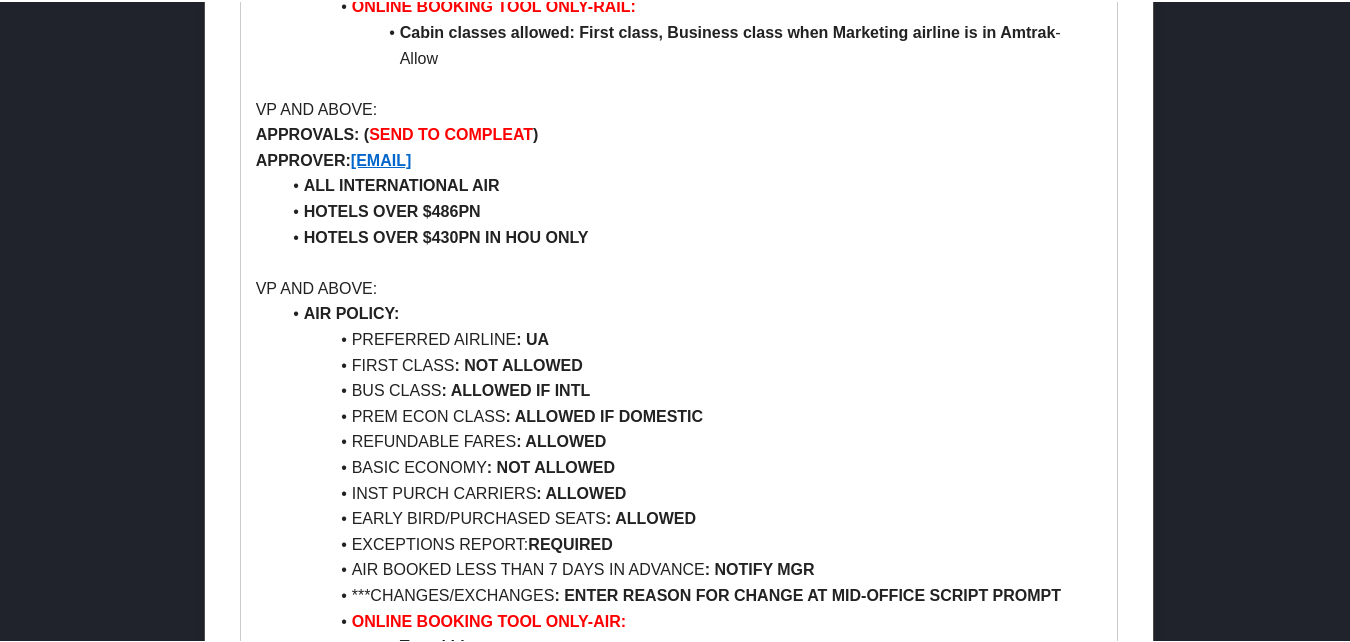 click on "HOTELS OVER $486PN" at bounding box center [691, 210] 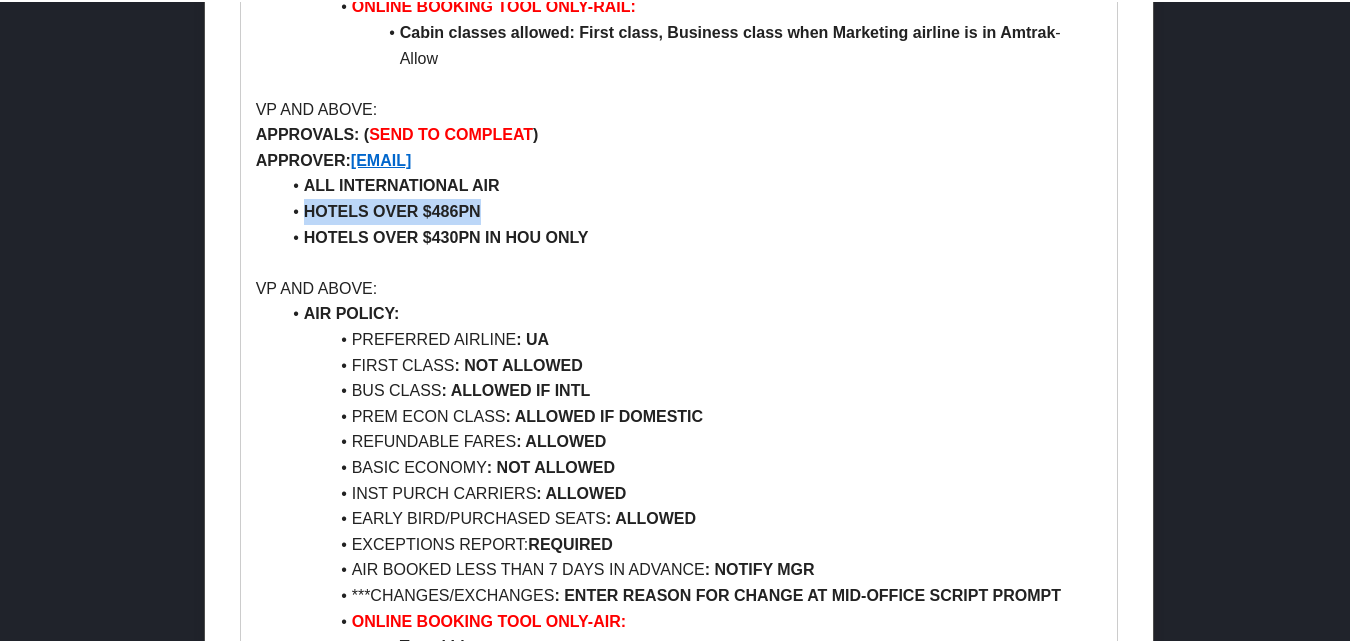 drag, startPoint x: 583, startPoint y: 237, endPoint x: 284, endPoint y: 242, distance: 299.0418 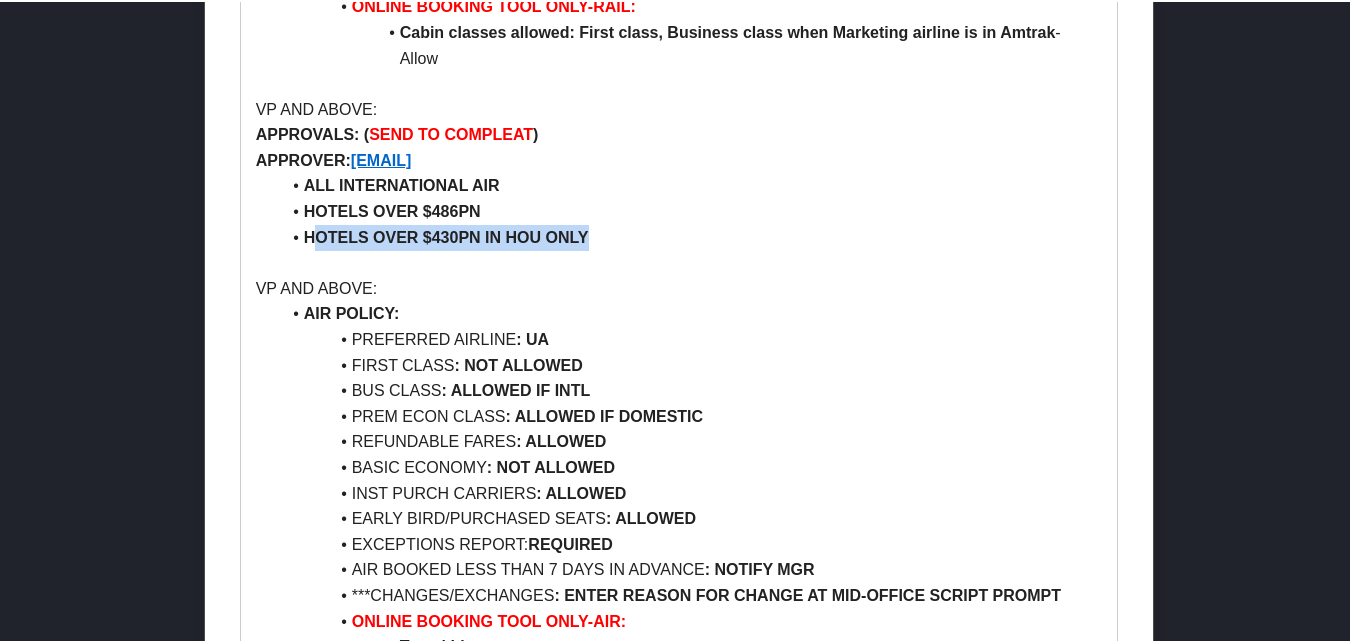 drag, startPoint x: 612, startPoint y: 257, endPoint x: 316, endPoint y: 260, distance: 296.0152 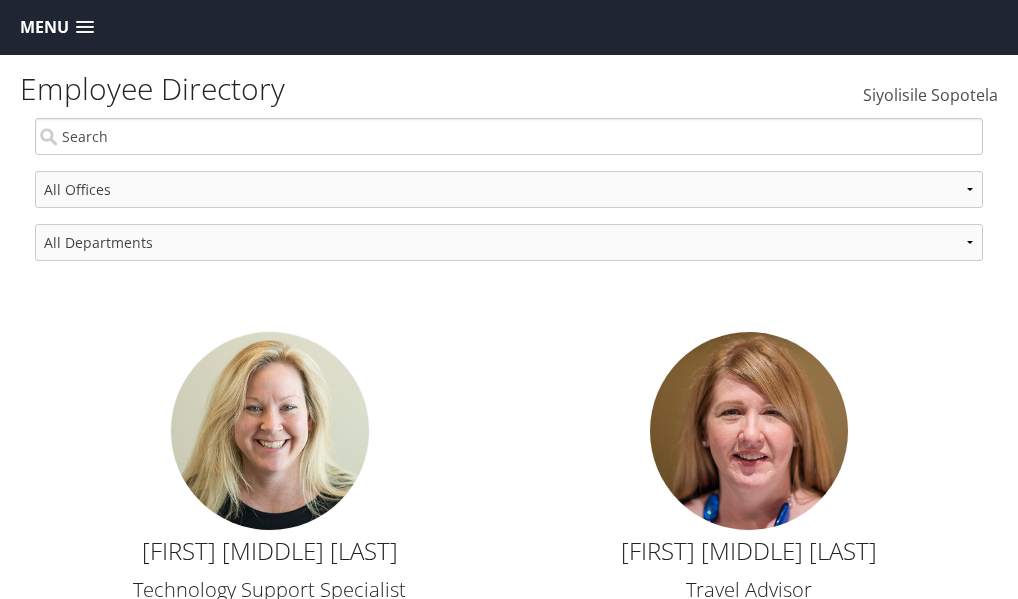 scroll, scrollTop: 0, scrollLeft: 0, axis: both 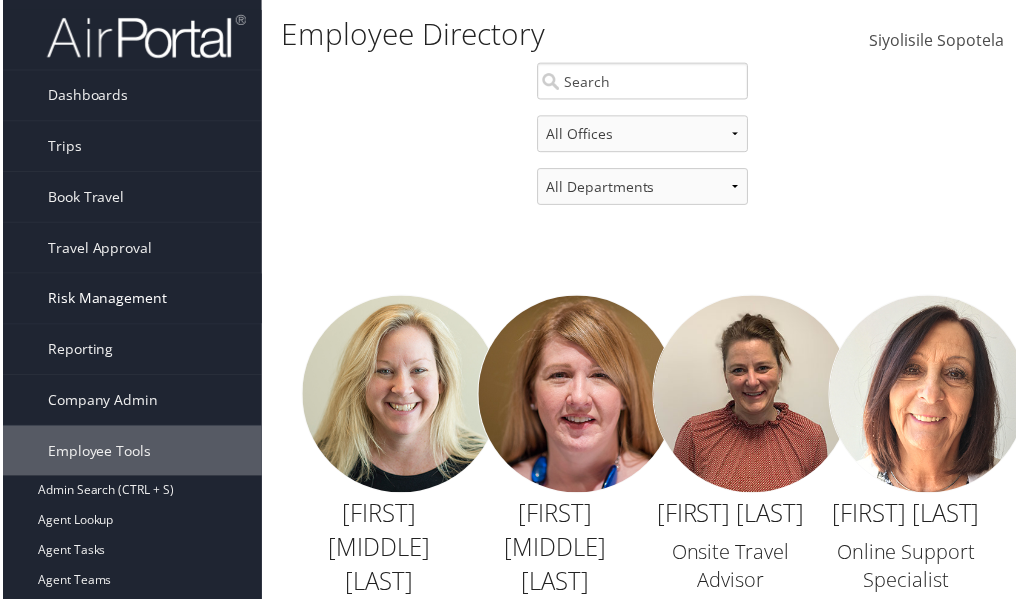 click on "Risk Management" at bounding box center (105, 300) 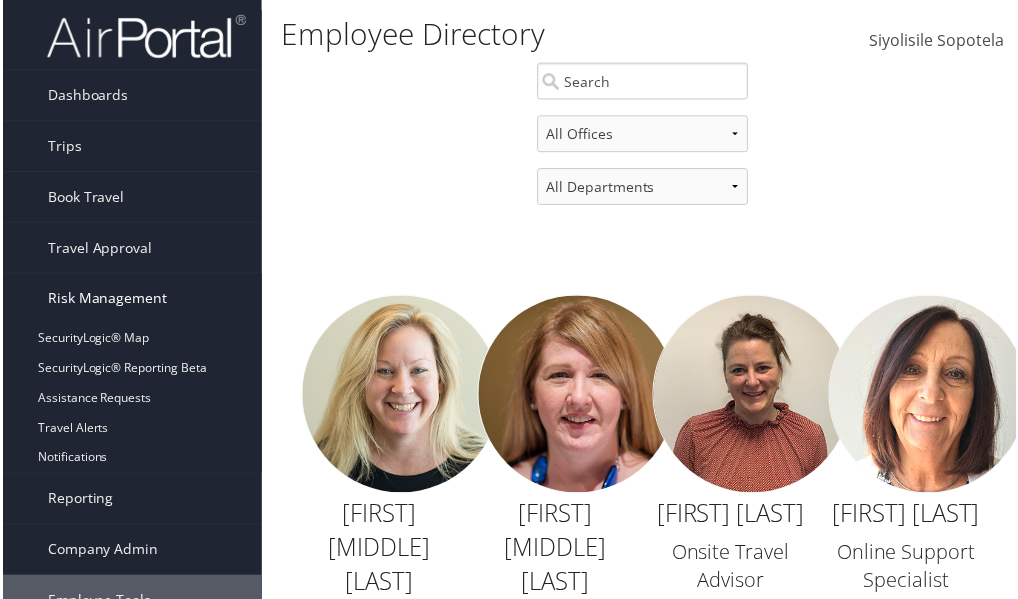 click on "Risk Management" at bounding box center (105, 300) 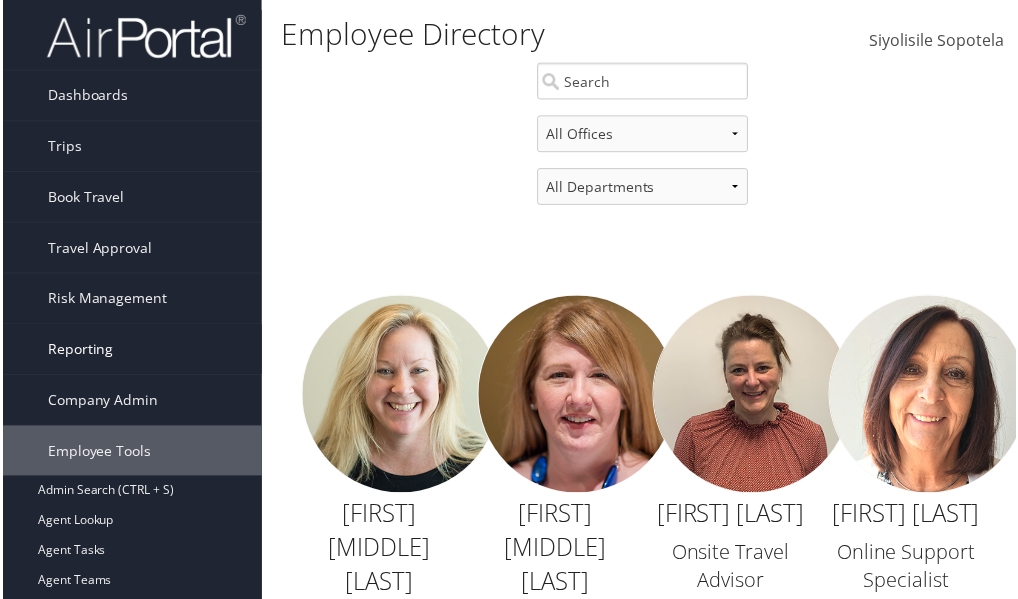 click on "Reporting" at bounding box center (78, 351) 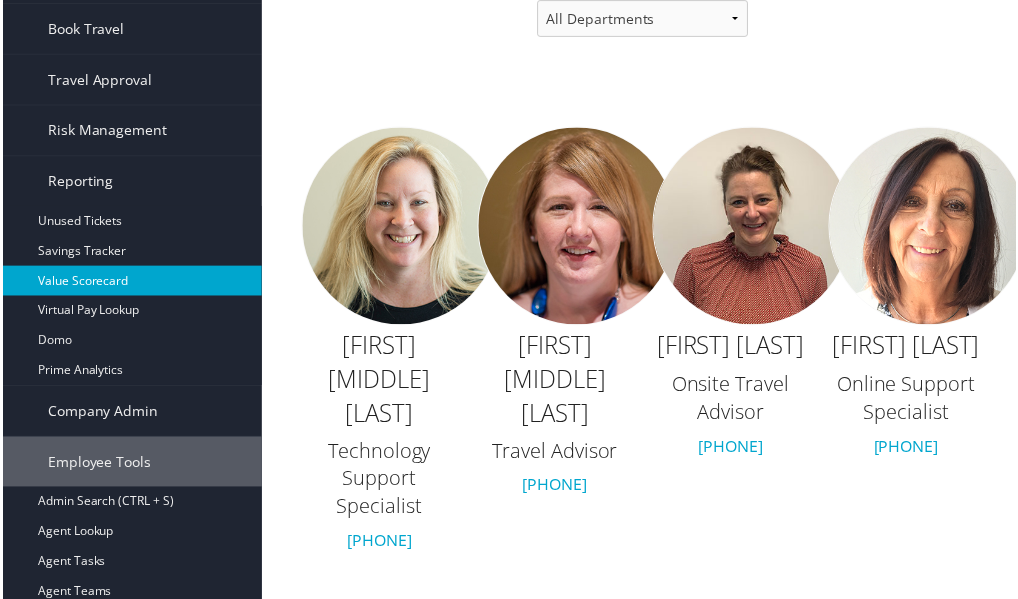 scroll, scrollTop: 200, scrollLeft: 0, axis: vertical 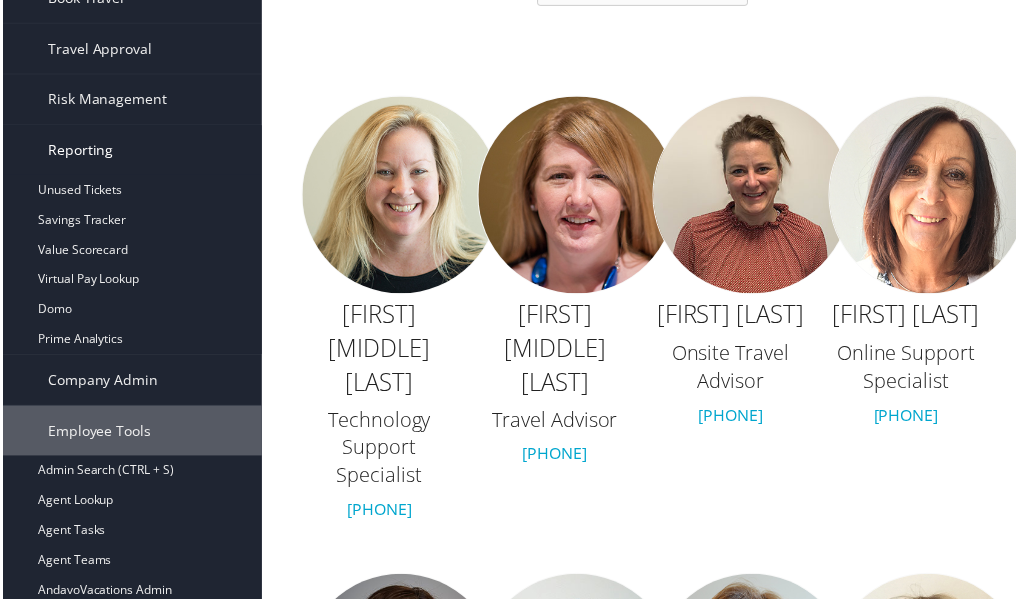 click on "Reporting" at bounding box center [78, 151] 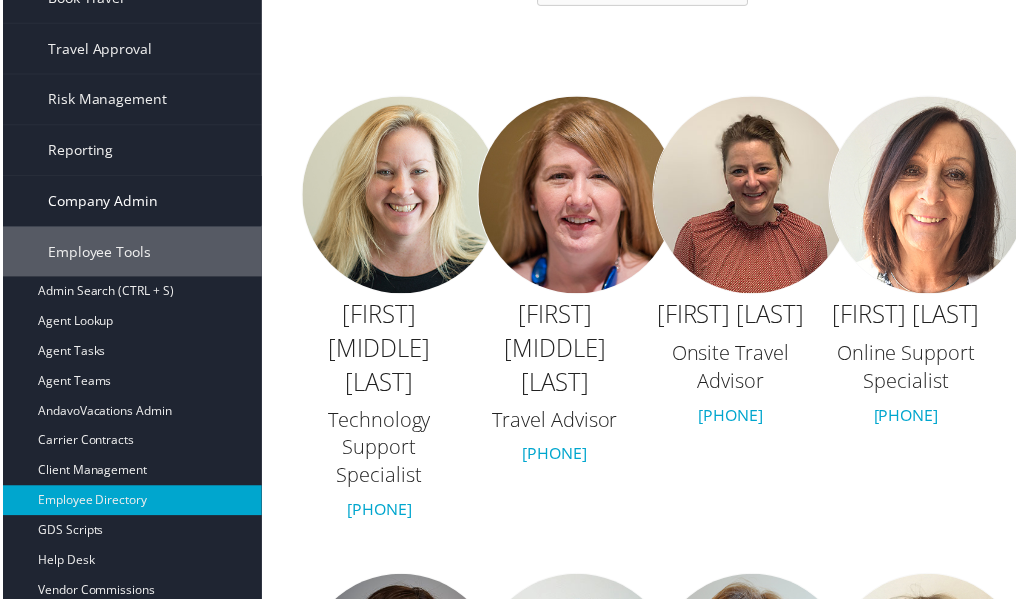 click on "Company Admin" at bounding box center (100, 202) 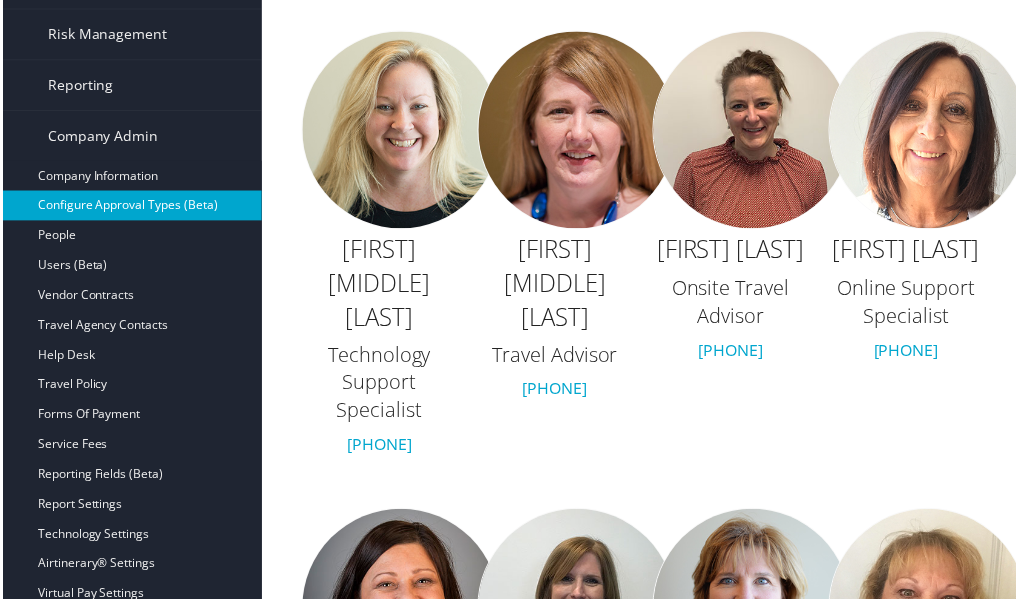 scroll, scrollTop: 300, scrollLeft: 0, axis: vertical 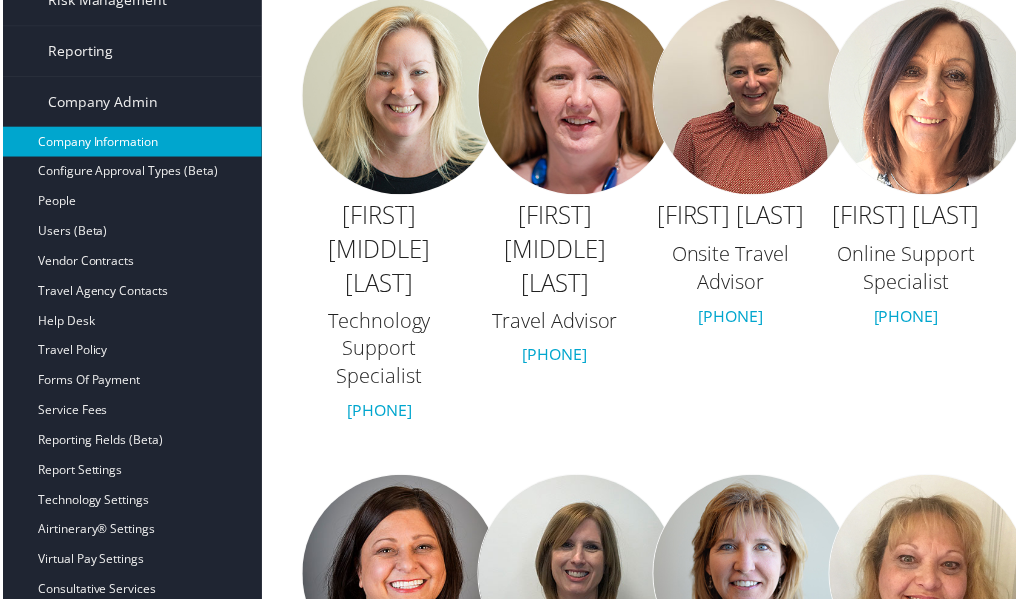 click on "Company Information" at bounding box center (130, 142) 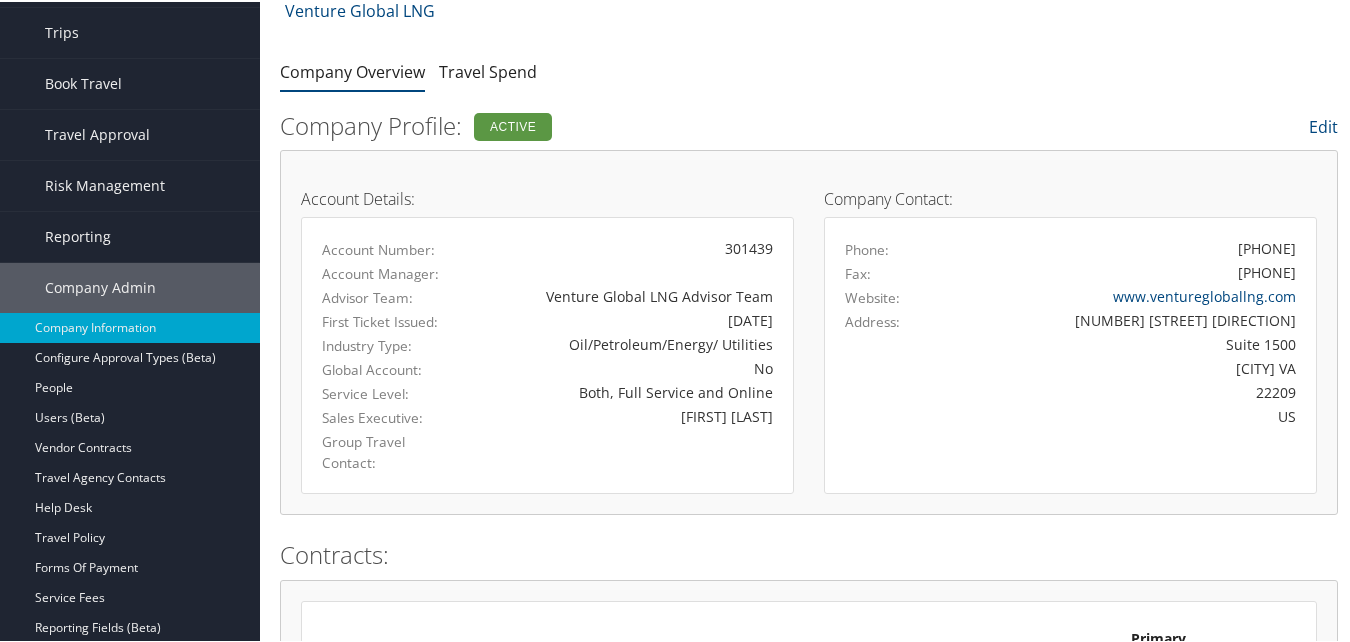 scroll, scrollTop: 16, scrollLeft: 0, axis: vertical 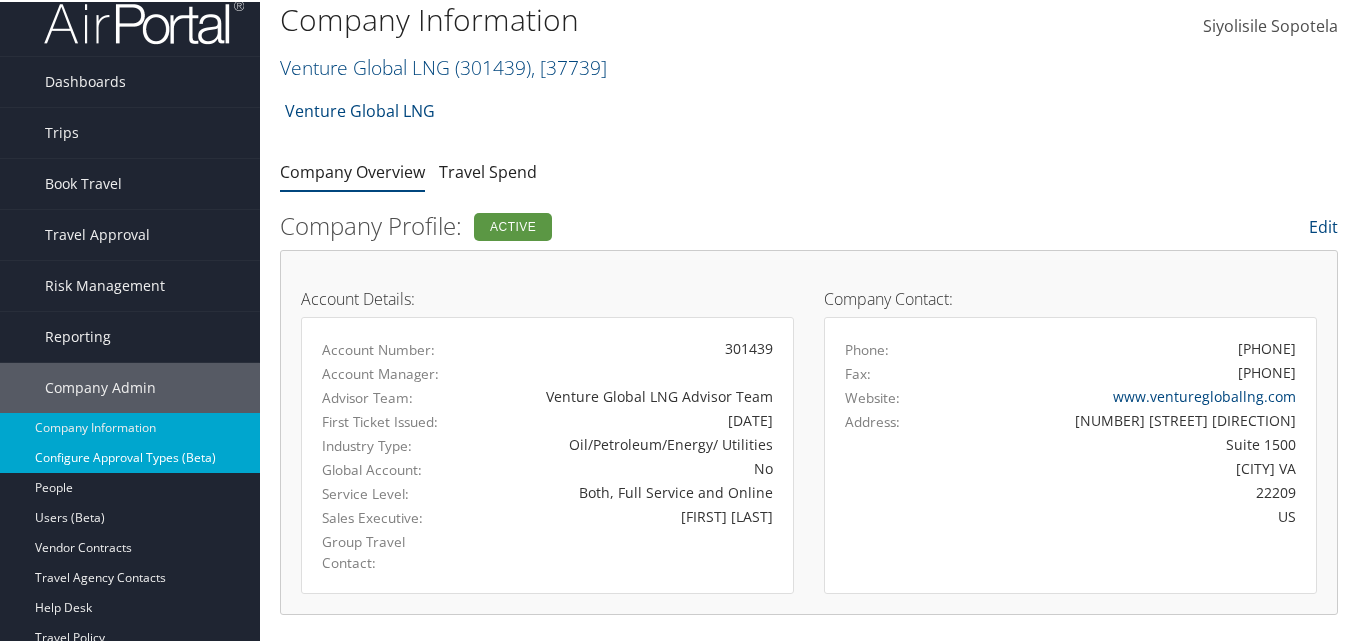 click on "Configure Approval Types (Beta)" at bounding box center (130, 456) 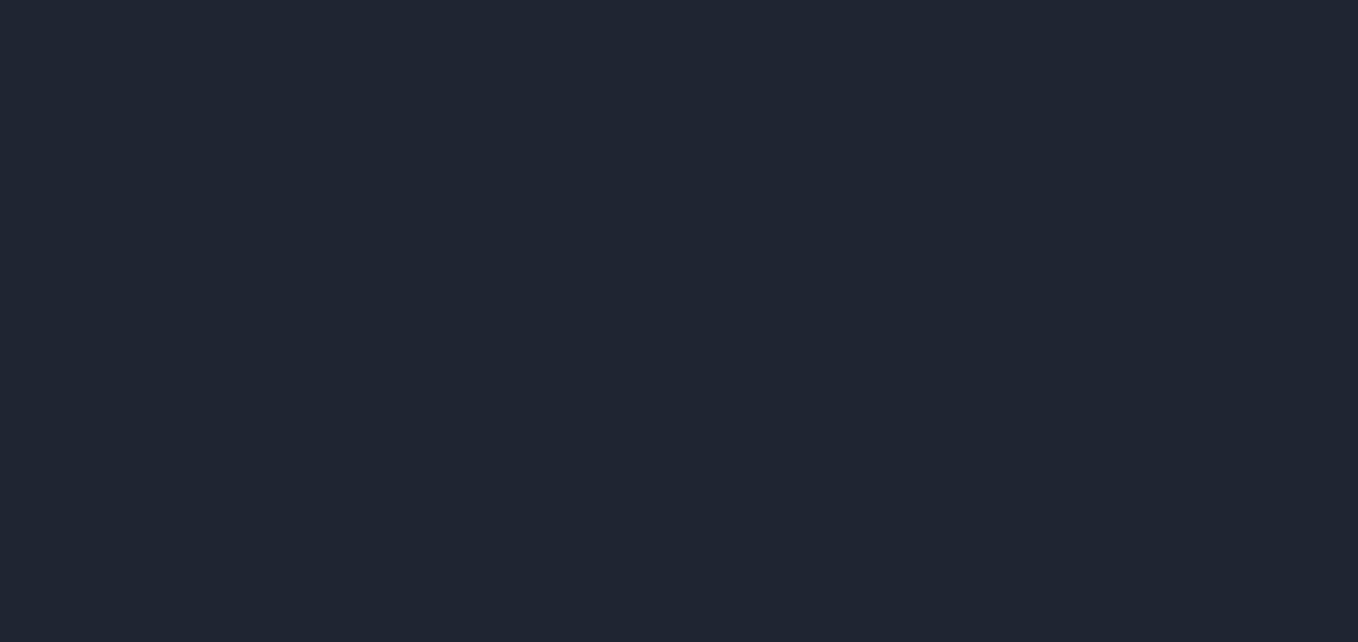 scroll, scrollTop: 0, scrollLeft: 0, axis: both 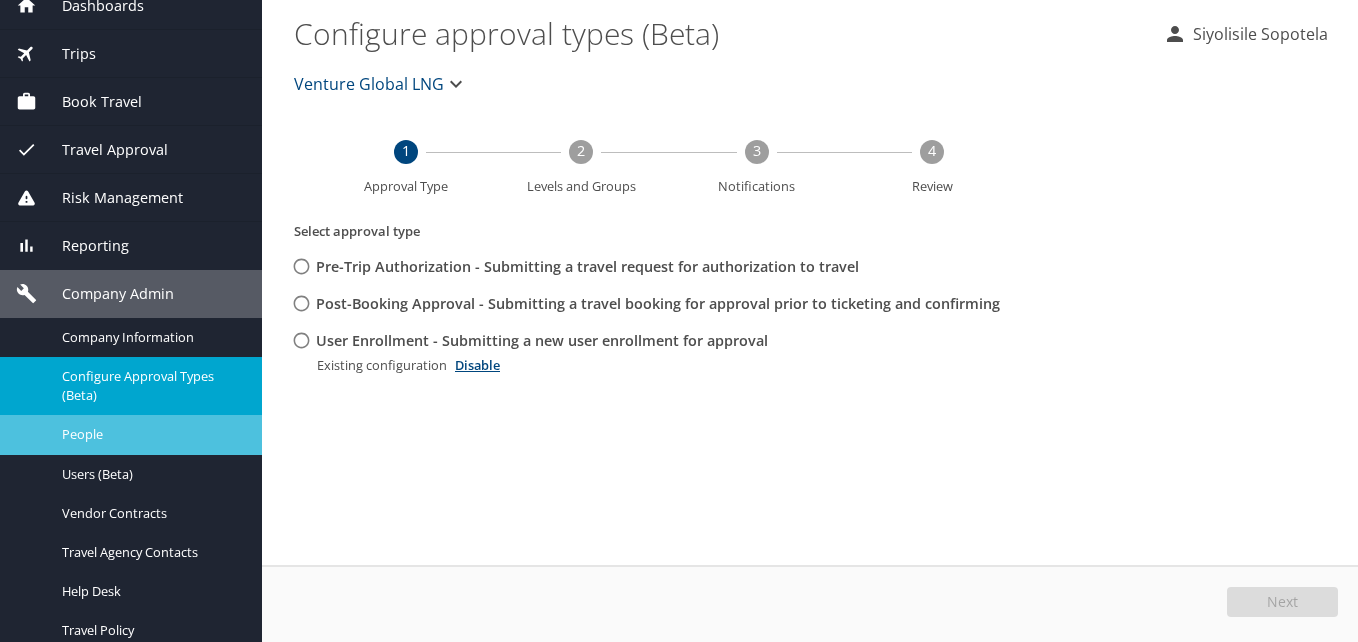 click on "People" at bounding box center [150, 434] 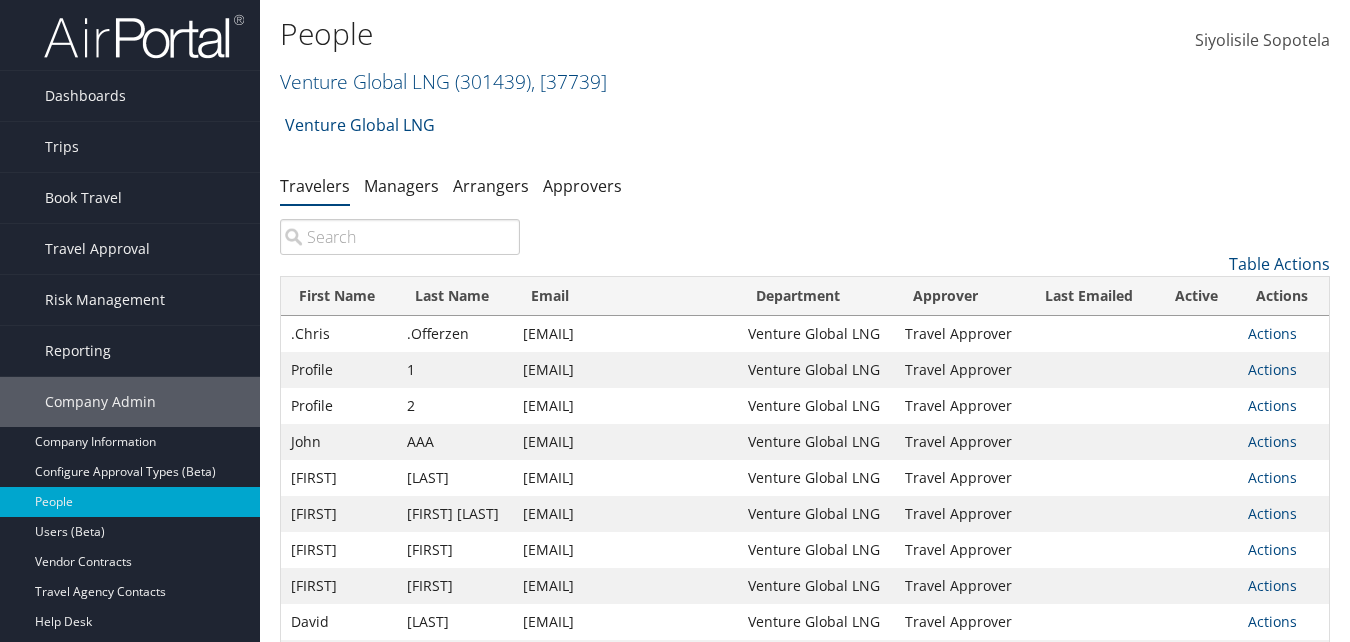 scroll, scrollTop: 0, scrollLeft: 0, axis: both 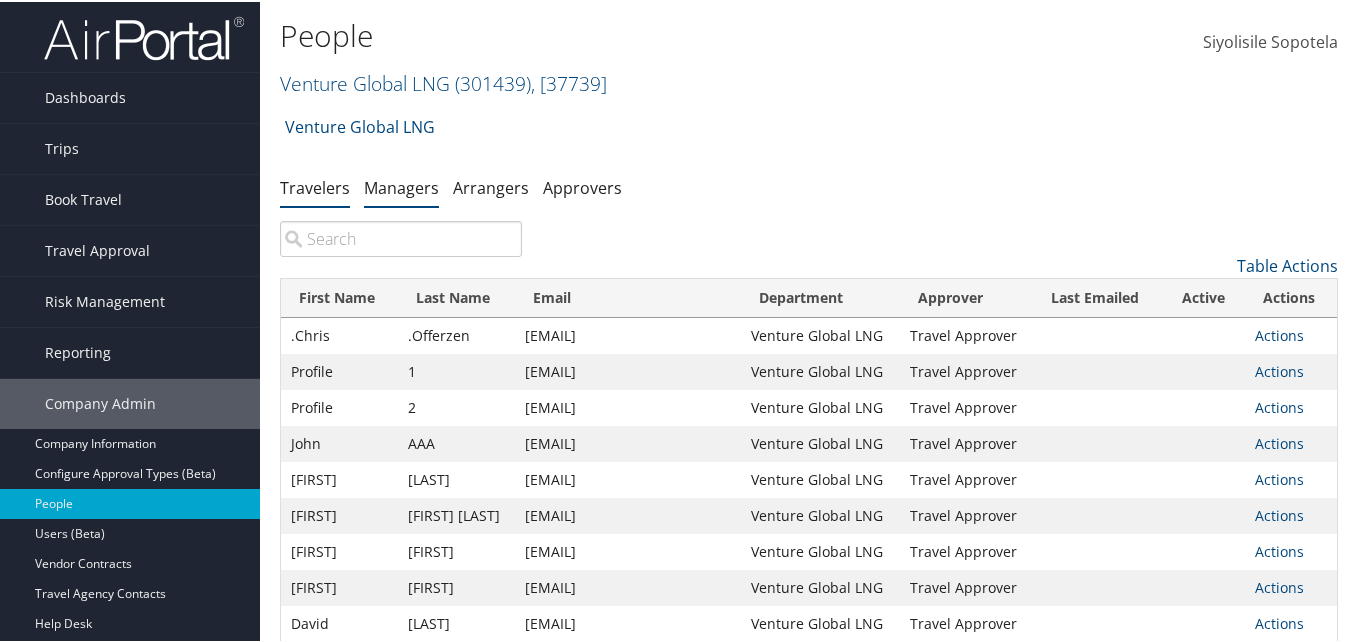 click on "Managers" at bounding box center (401, 186) 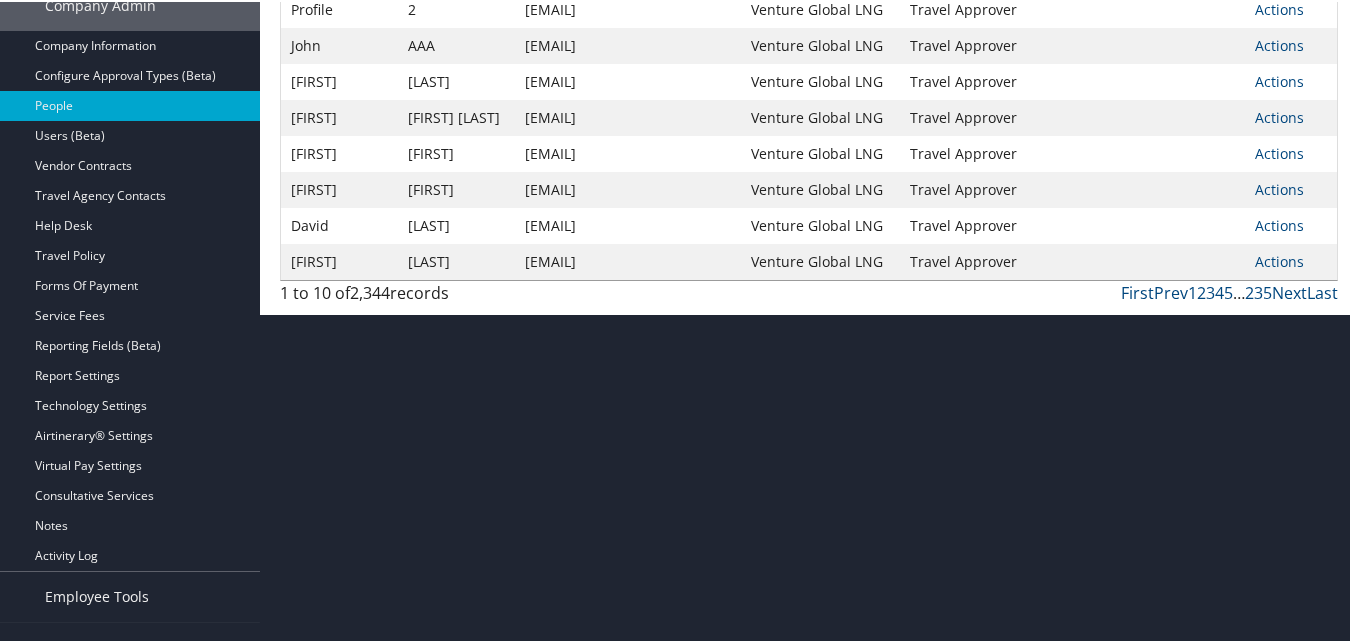 scroll, scrollTop: 428, scrollLeft: 0, axis: vertical 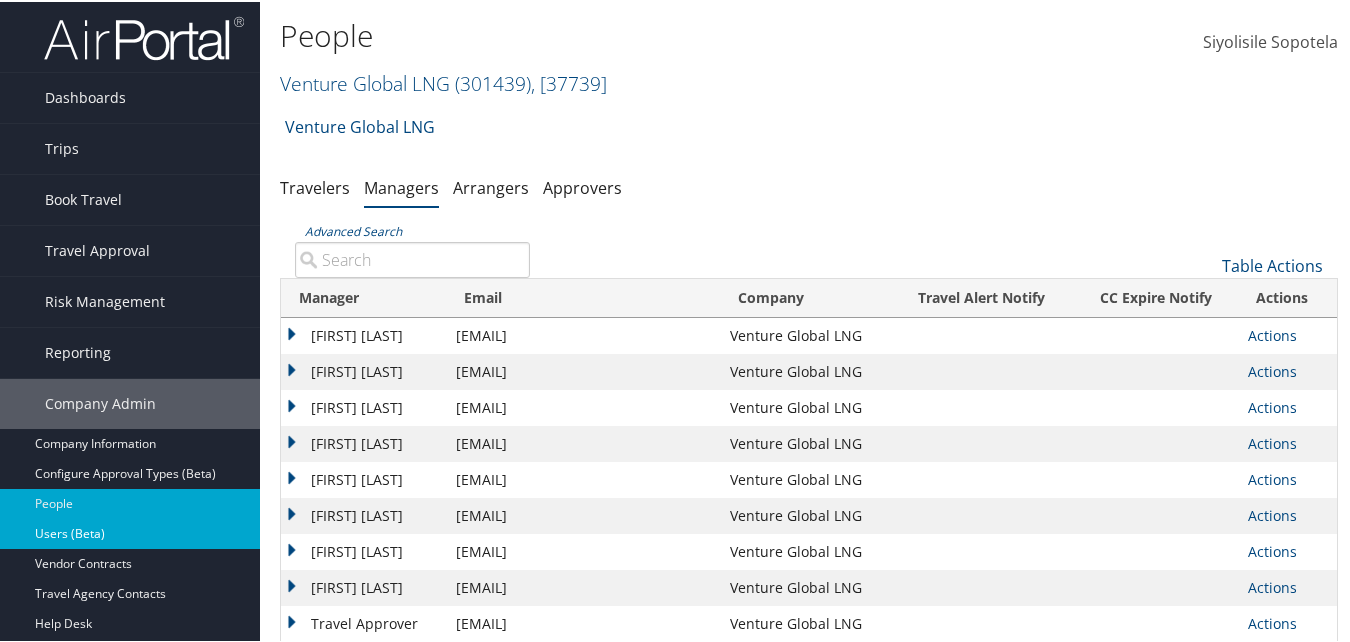 click on "Users (Beta)" at bounding box center (130, 532) 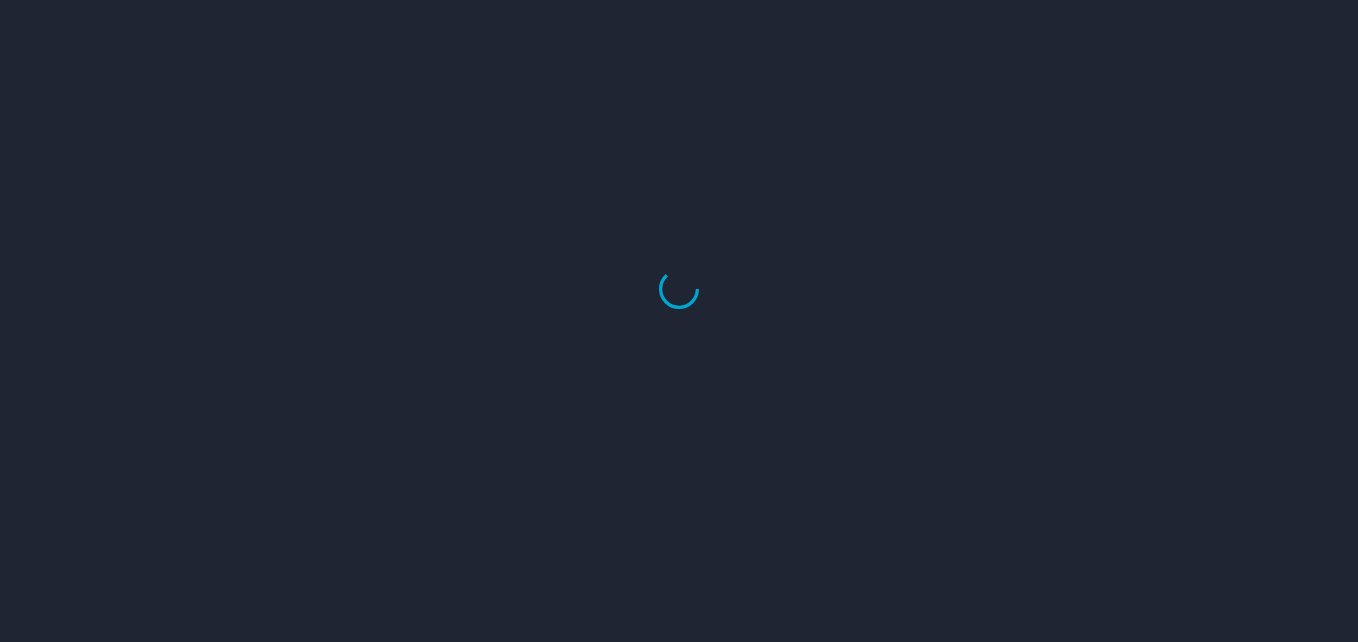 scroll, scrollTop: 0, scrollLeft: 0, axis: both 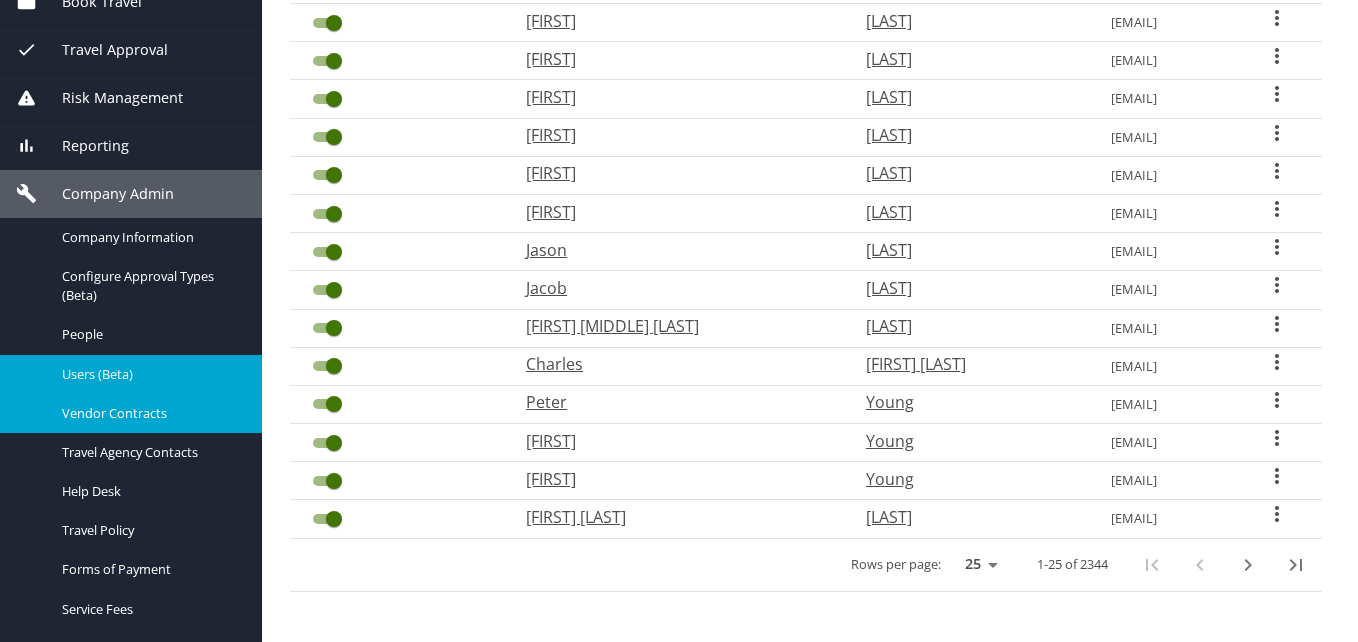 click on "Vendor Contracts" at bounding box center [150, 413] 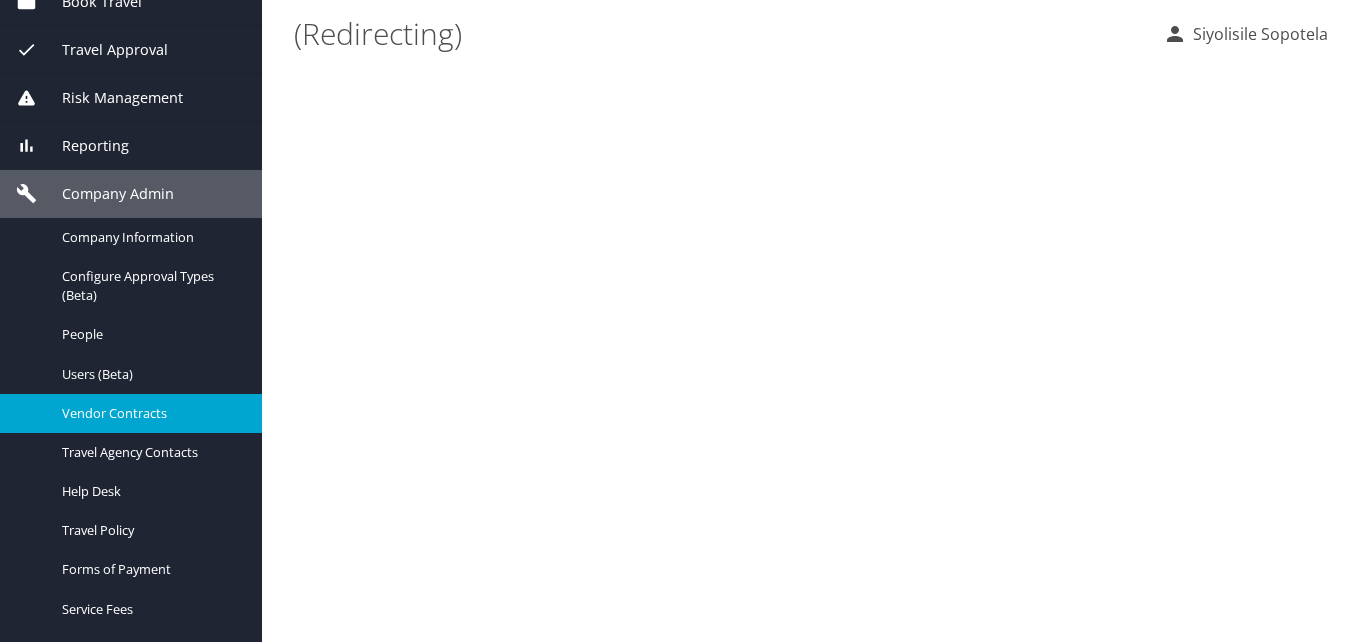 scroll, scrollTop: 0, scrollLeft: 0, axis: both 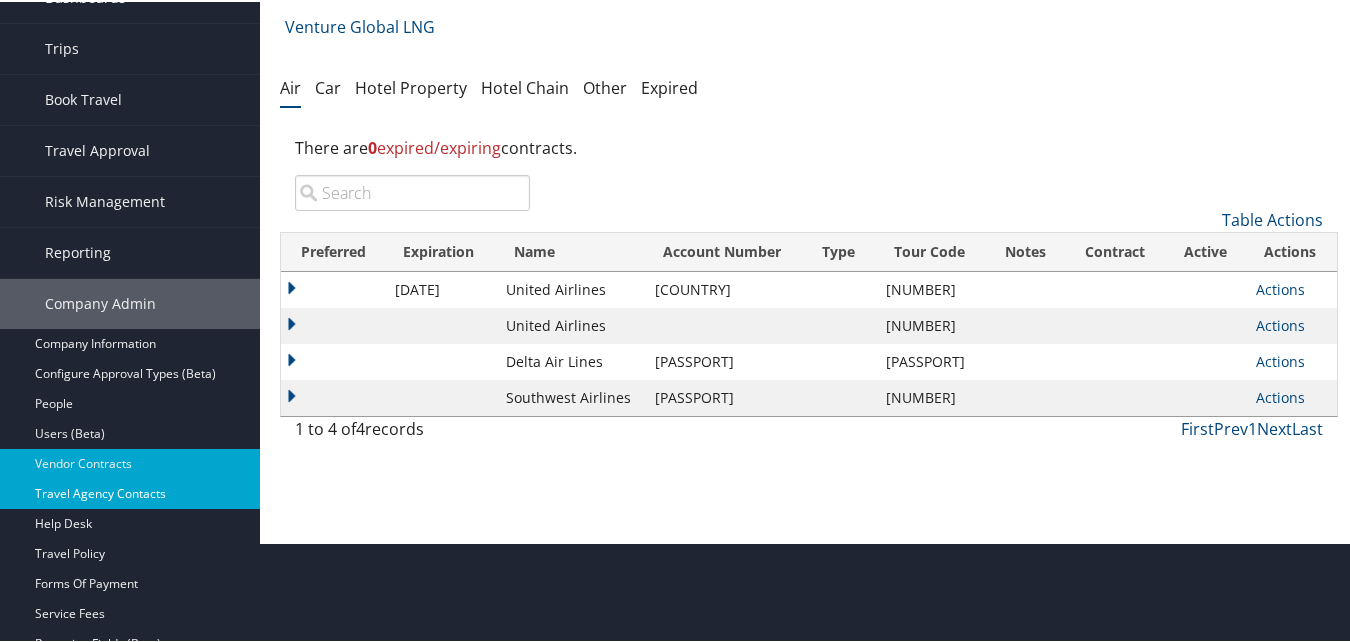click on "Travel Agency Contacts" at bounding box center (130, 492) 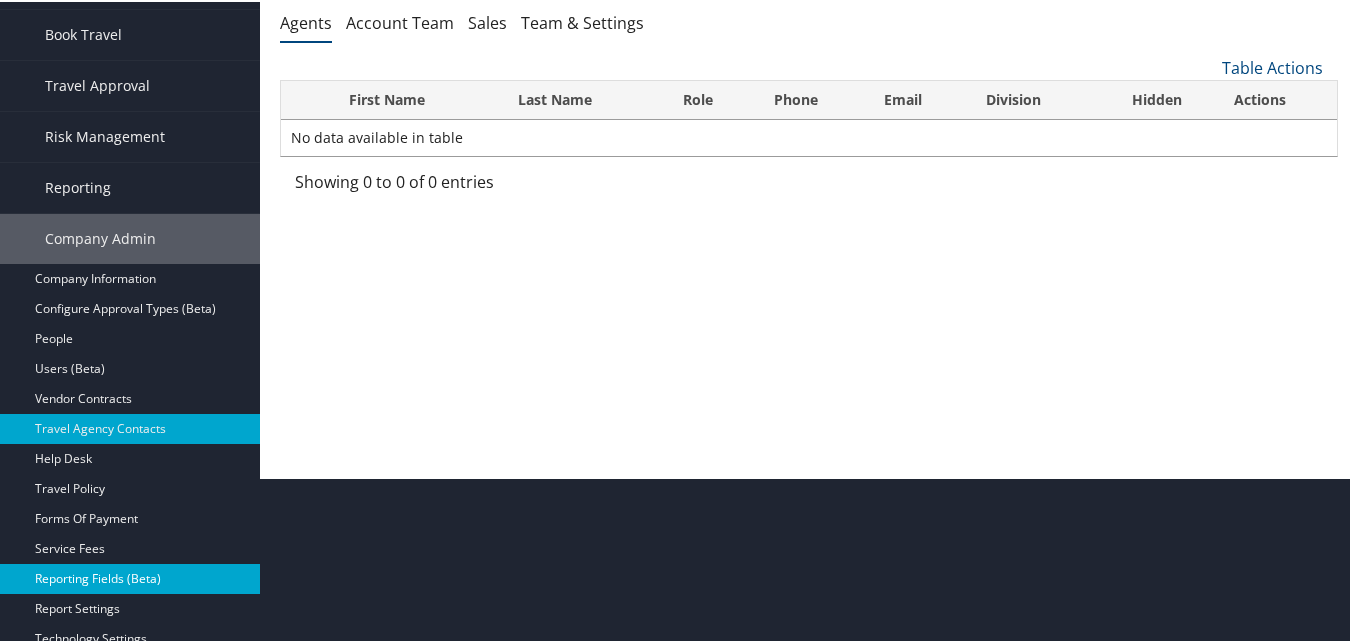 scroll, scrollTop: 200, scrollLeft: 0, axis: vertical 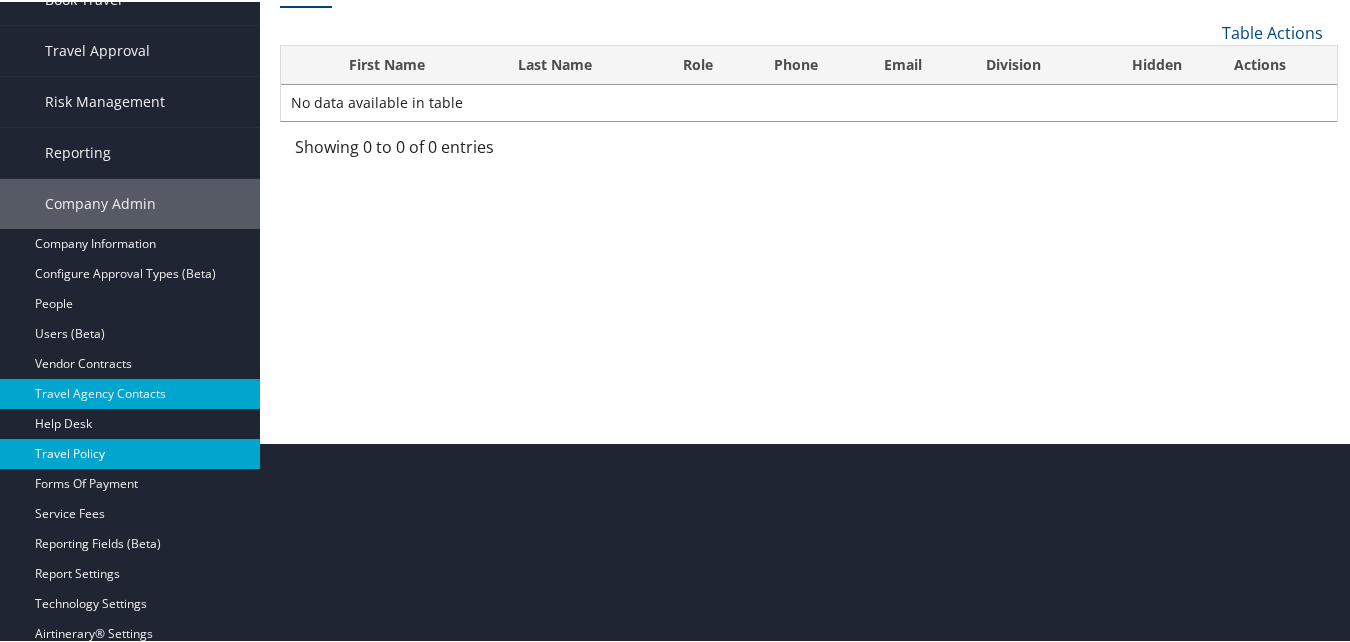 click on "Travel Policy" at bounding box center [130, 452] 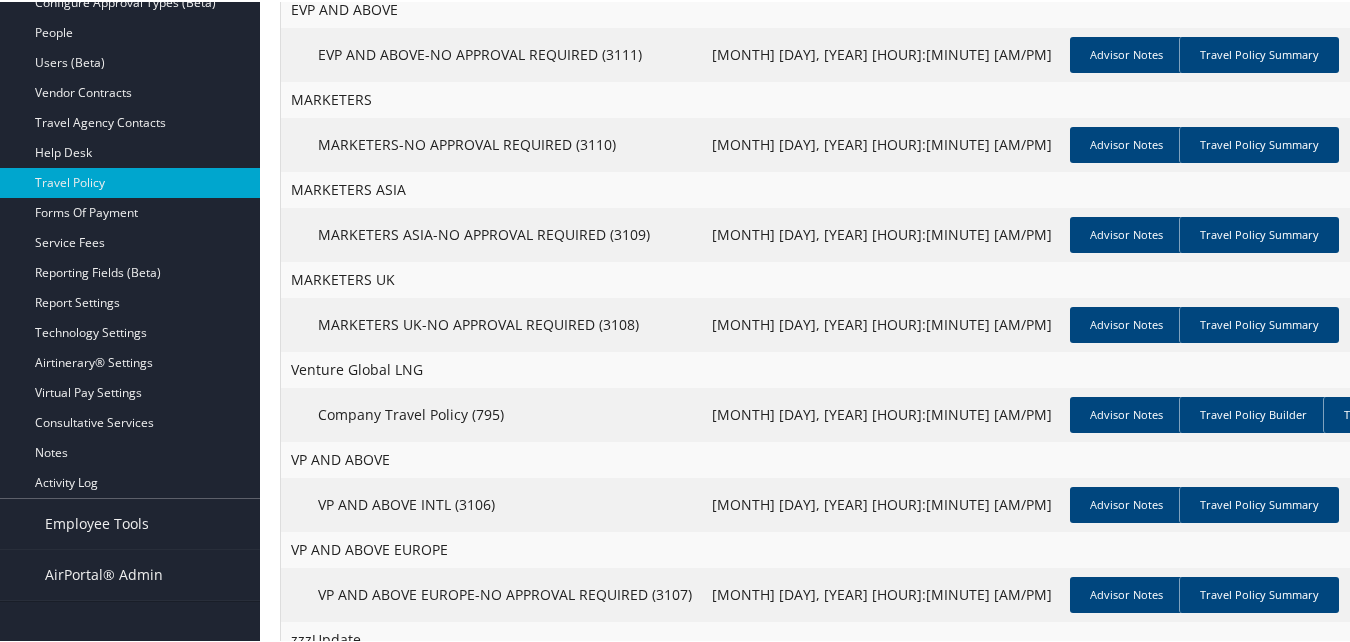 scroll, scrollTop: 574, scrollLeft: 0, axis: vertical 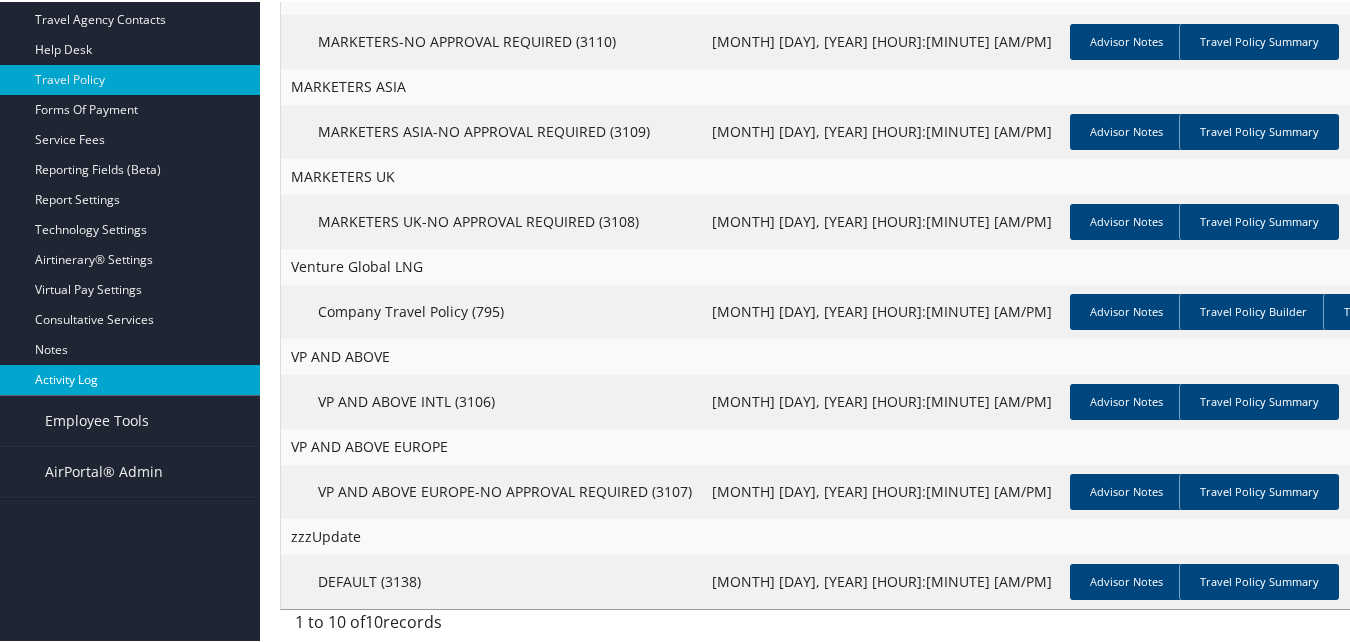 click on "Activity Log" at bounding box center [130, 378] 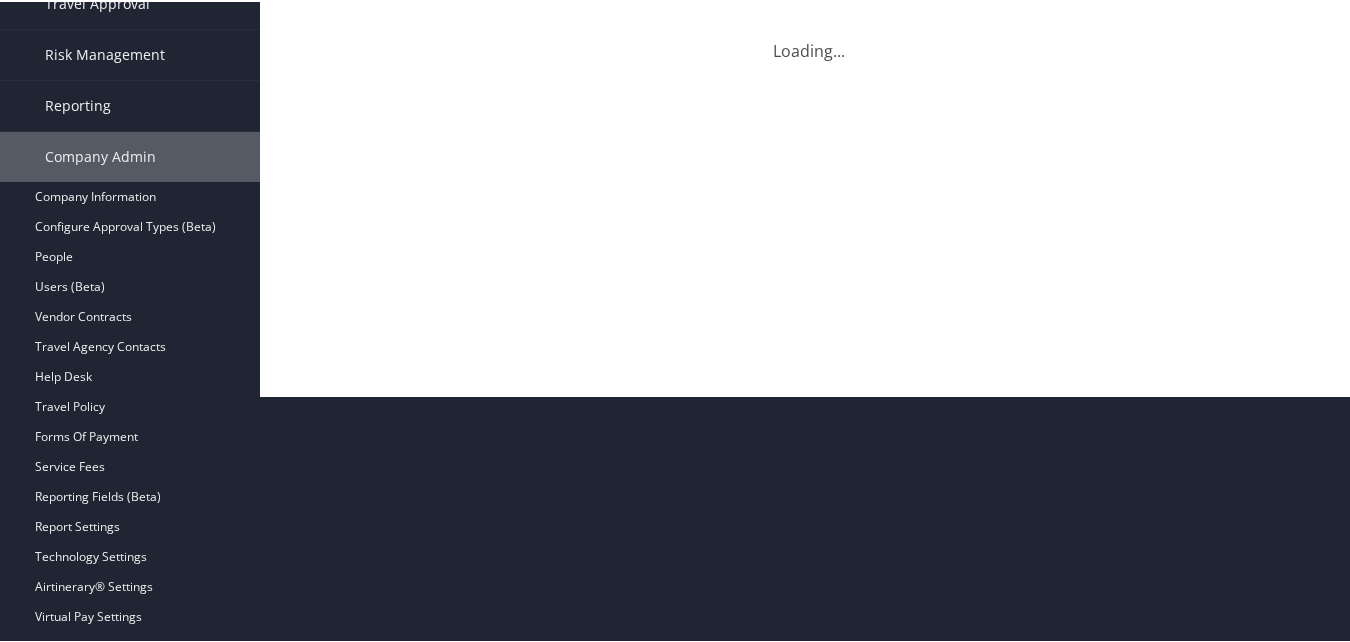 scroll, scrollTop: 428, scrollLeft: 0, axis: vertical 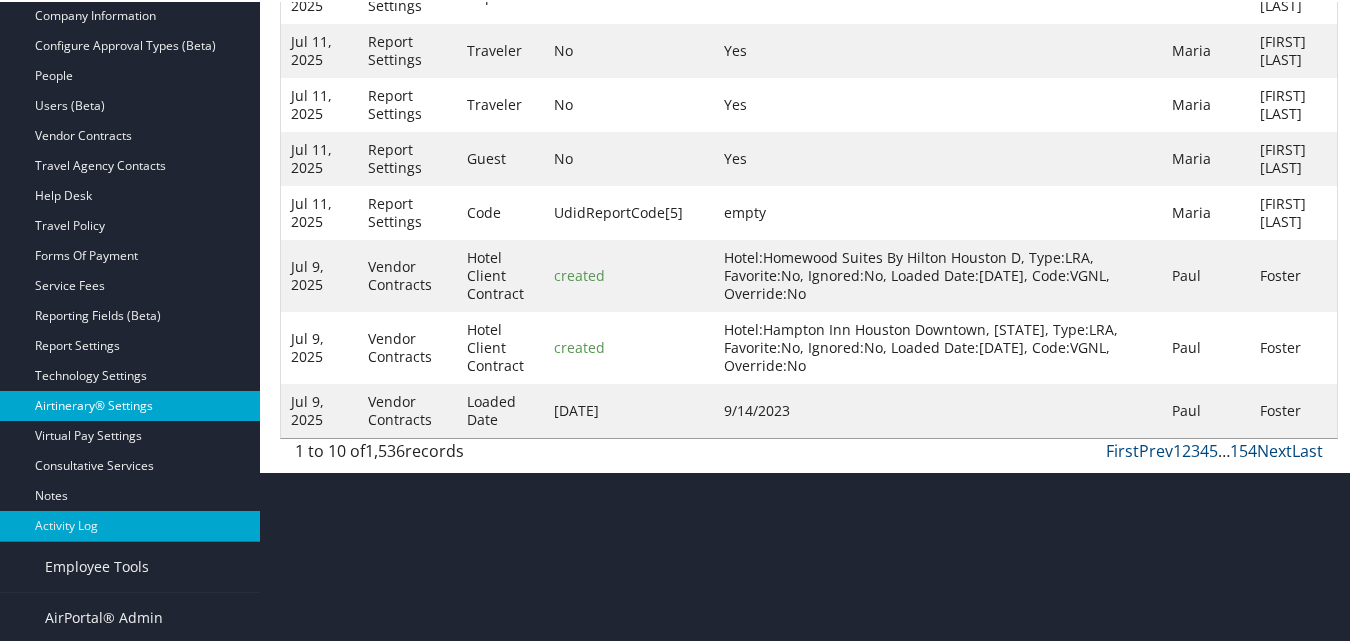 click on "Airtinerary® Settings" at bounding box center [130, 404] 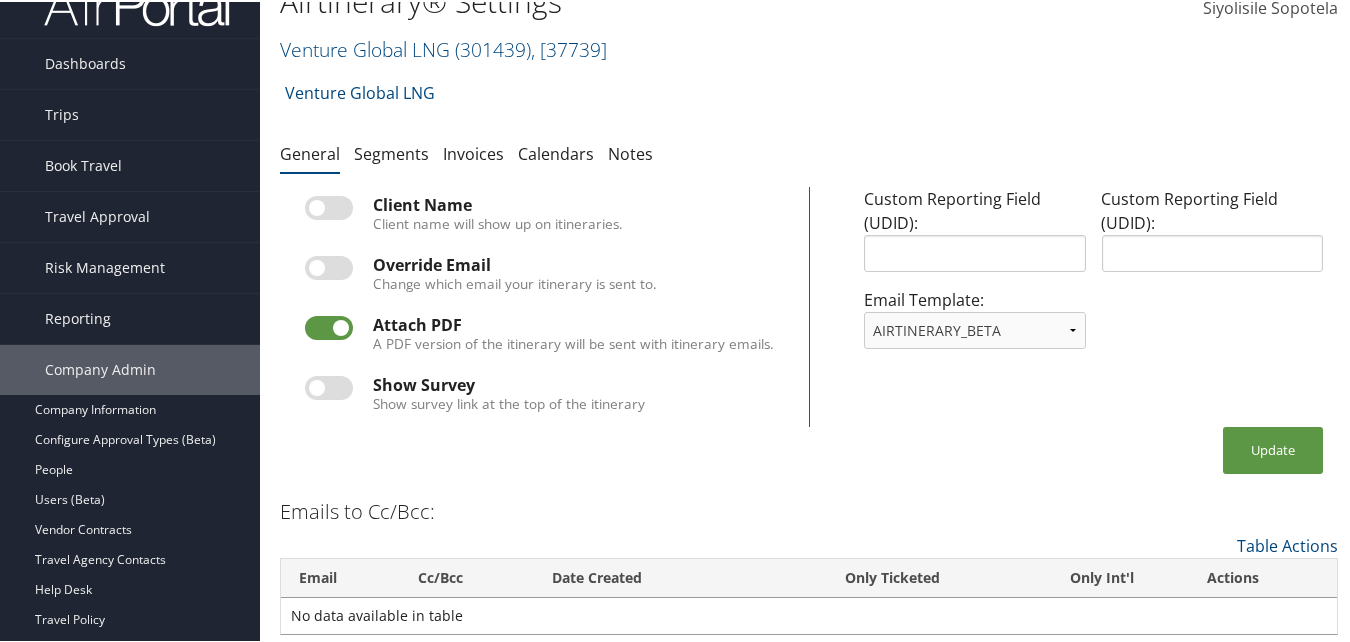 scroll, scrollTop: 0, scrollLeft: 0, axis: both 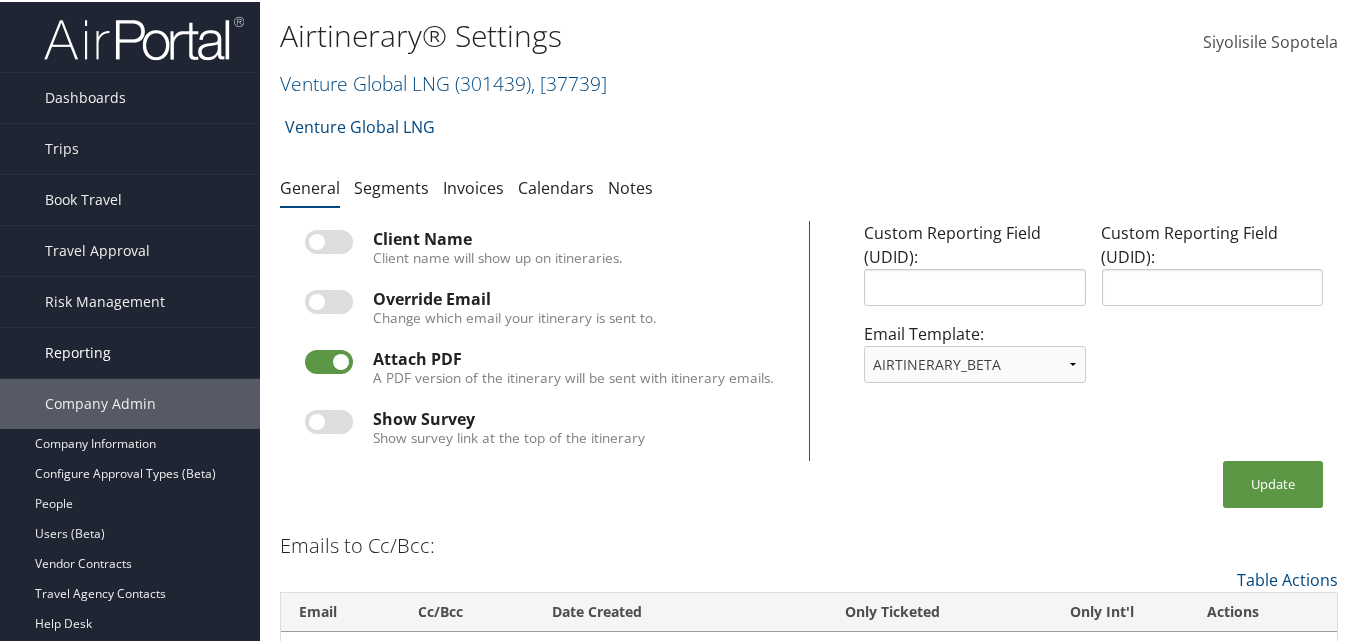 click on "Reporting" at bounding box center [130, 351] 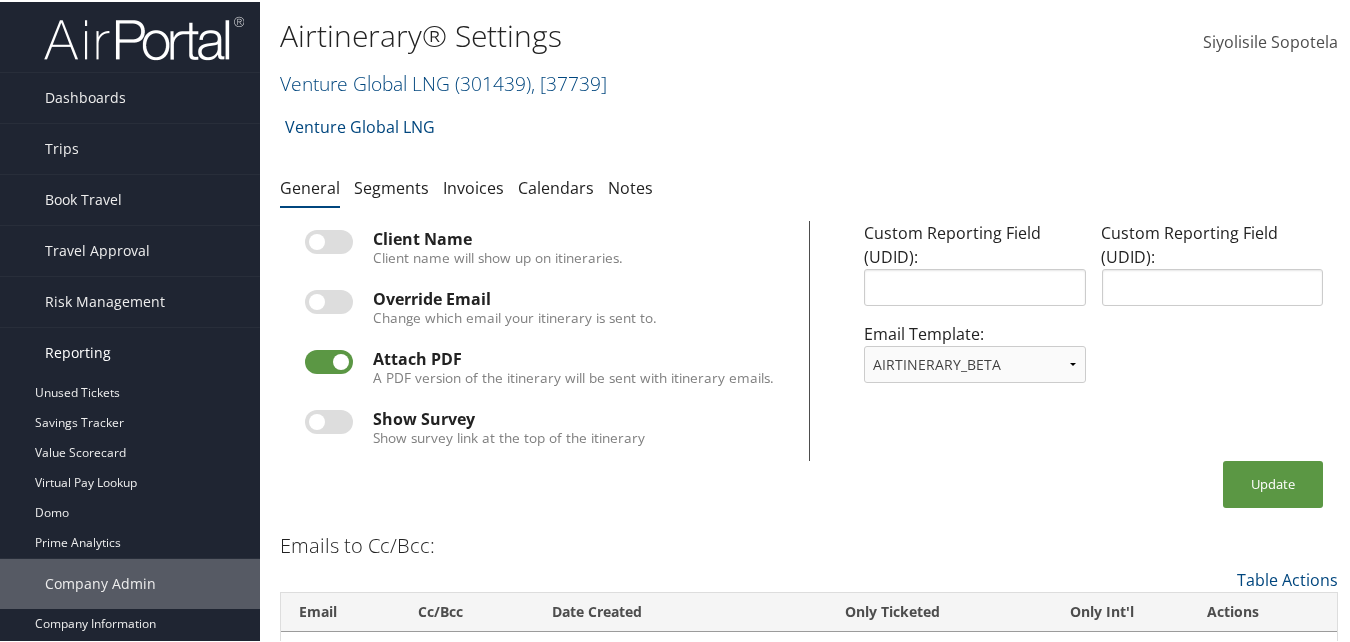click on "Reporting" at bounding box center [130, 351] 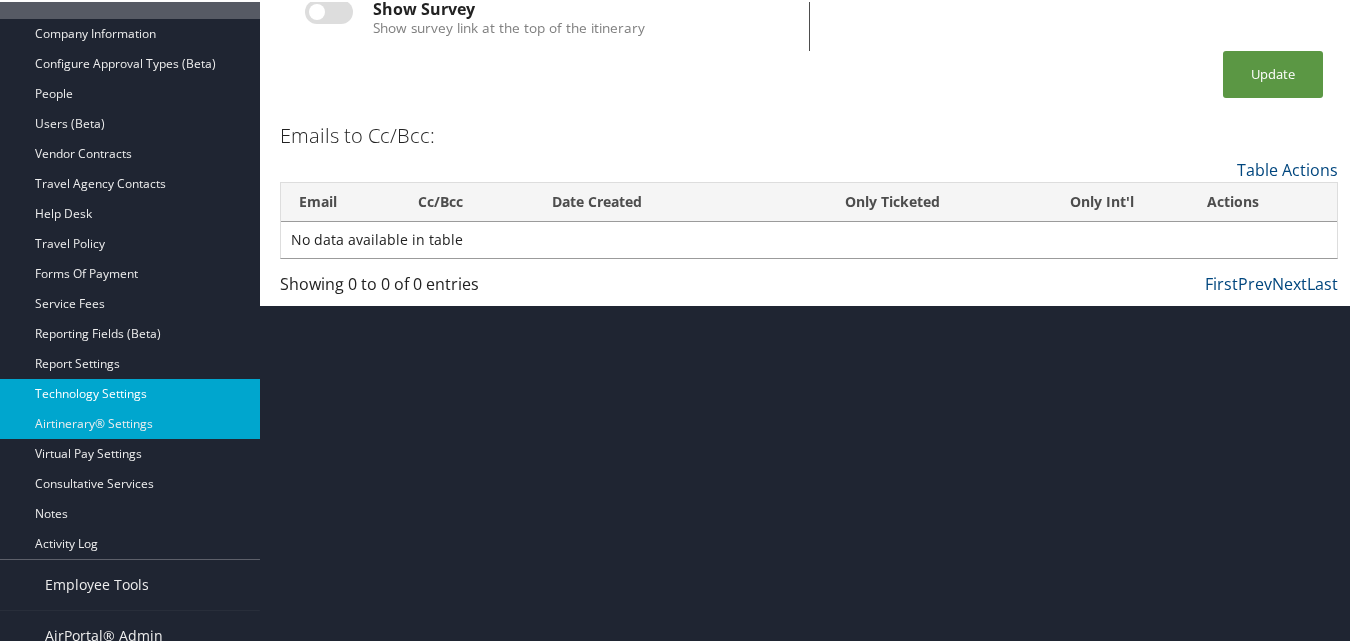 scroll, scrollTop: 428, scrollLeft: 0, axis: vertical 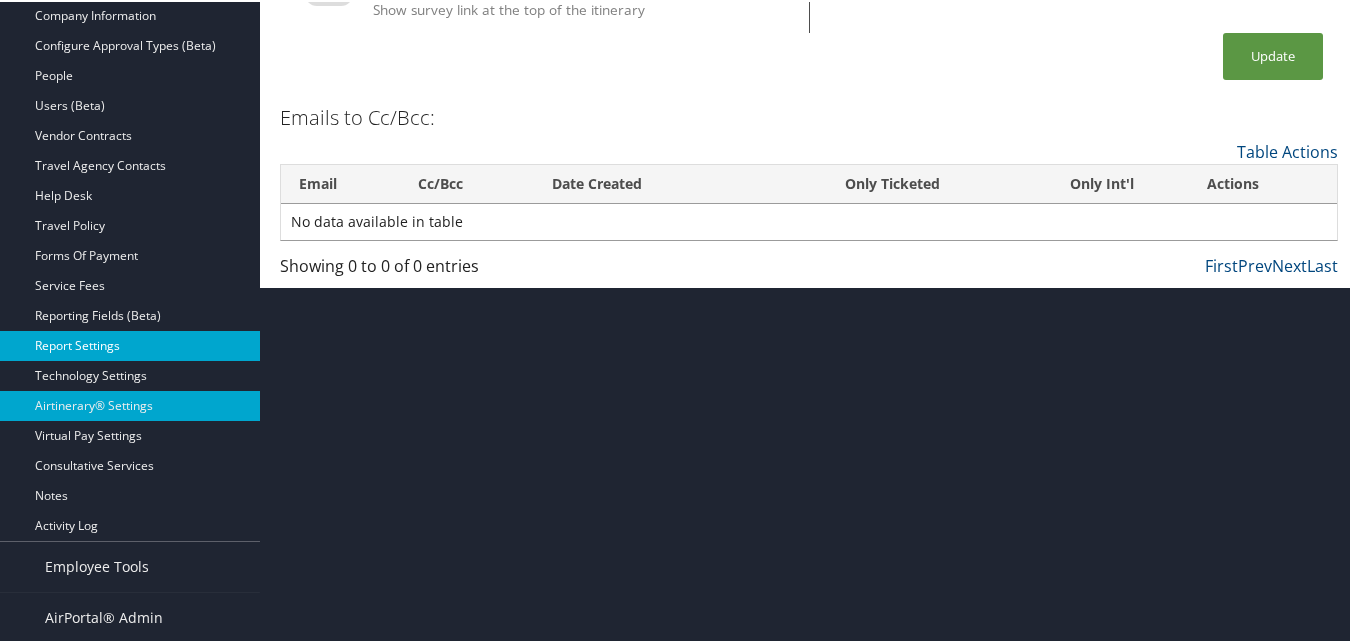 click on "Report Settings" at bounding box center (130, 344) 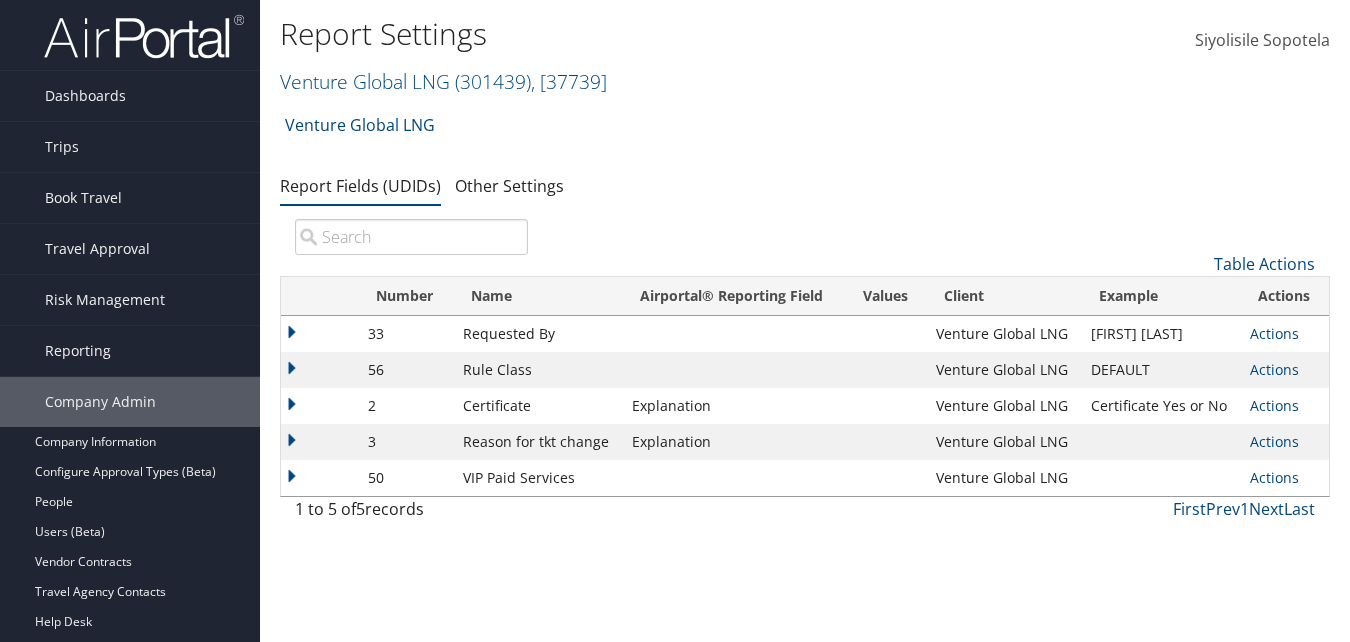 scroll, scrollTop: 0, scrollLeft: 0, axis: both 